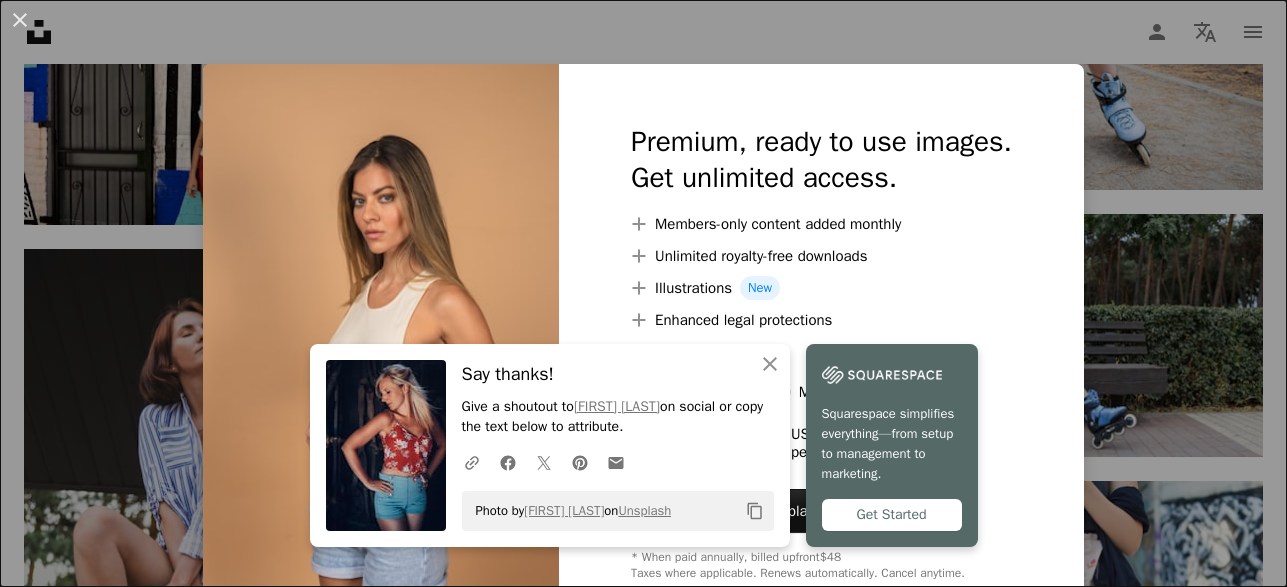 scroll, scrollTop: 1500, scrollLeft: 0, axis: vertical 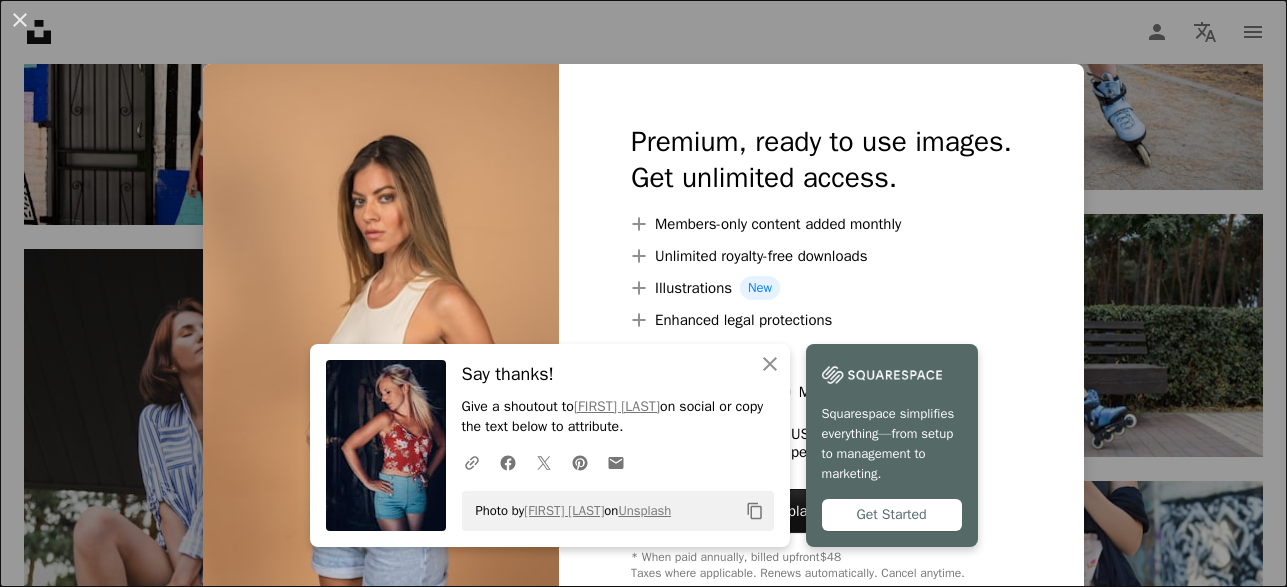 click at bounding box center (381, 352) 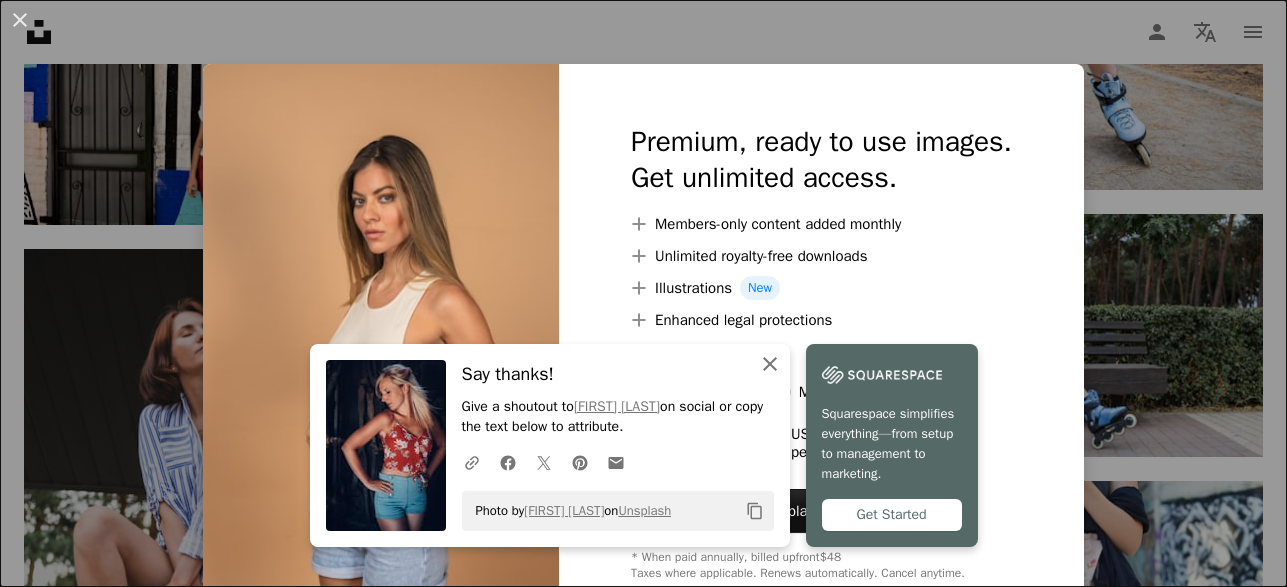 click 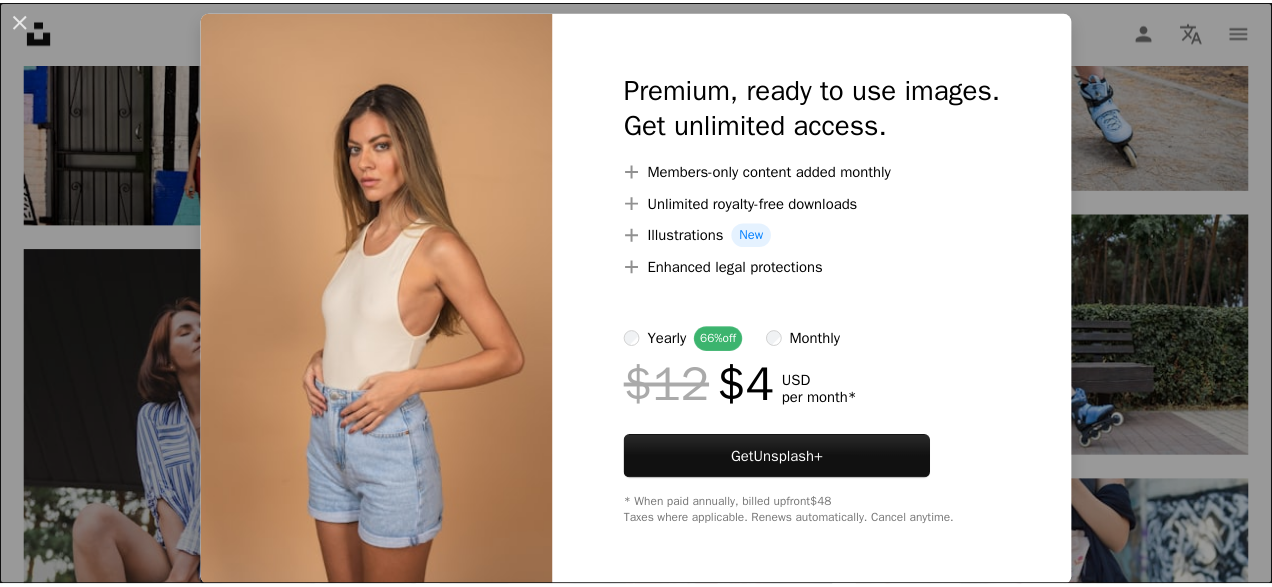 scroll, scrollTop: 0, scrollLeft: 0, axis: both 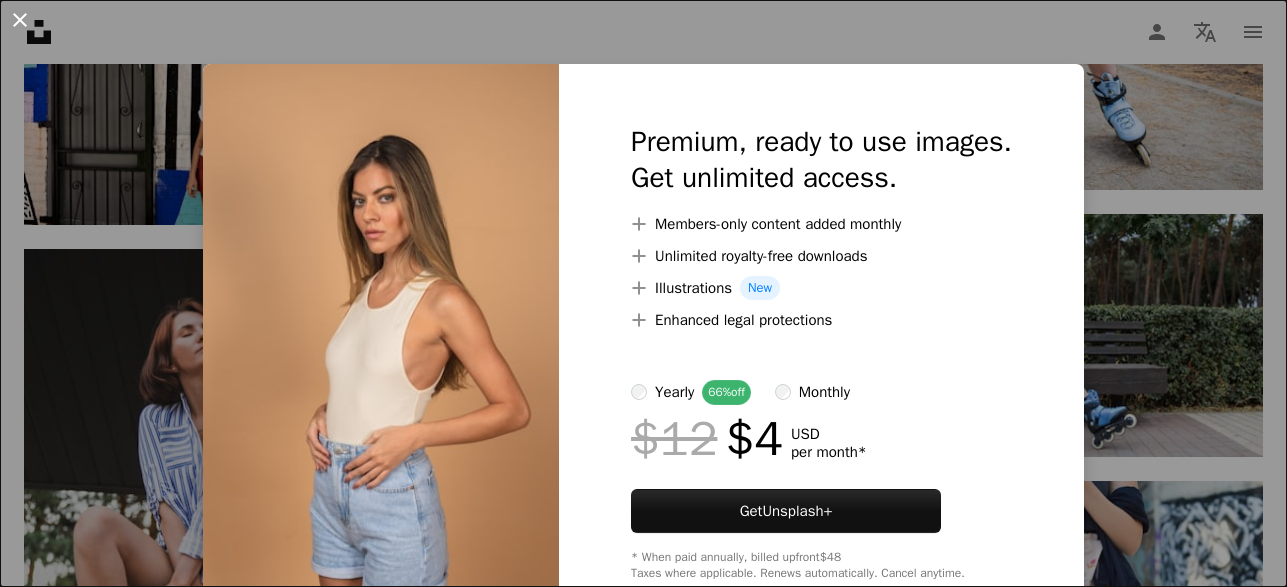 click on "An X shape" at bounding box center [20, 20] 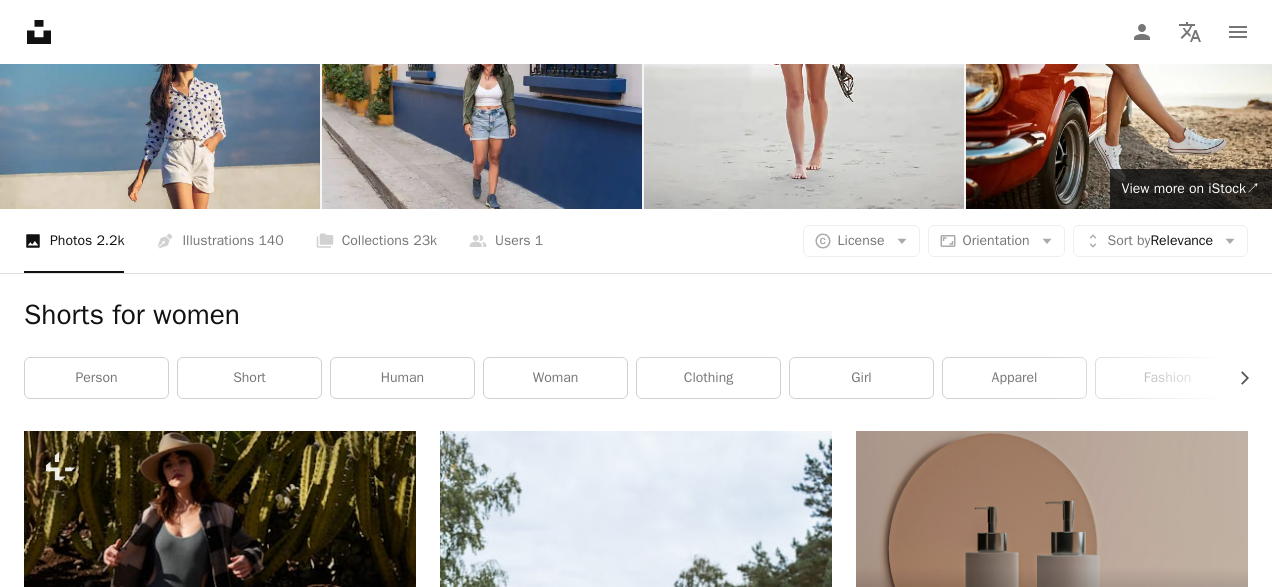 scroll, scrollTop: 0, scrollLeft: 0, axis: both 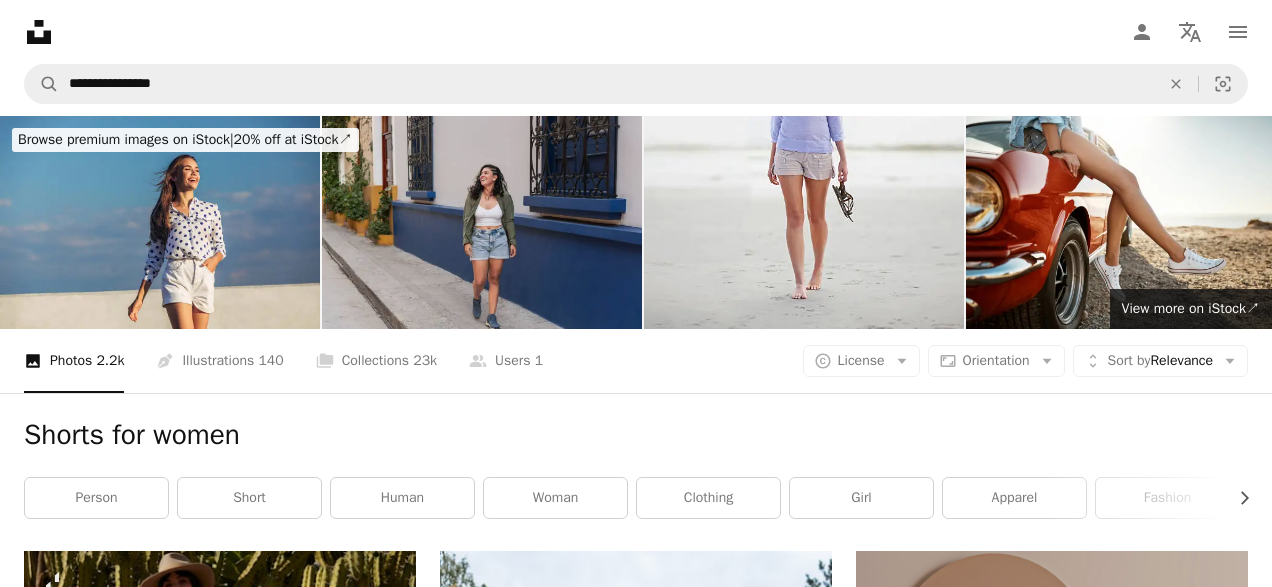click at bounding box center [482, 222] 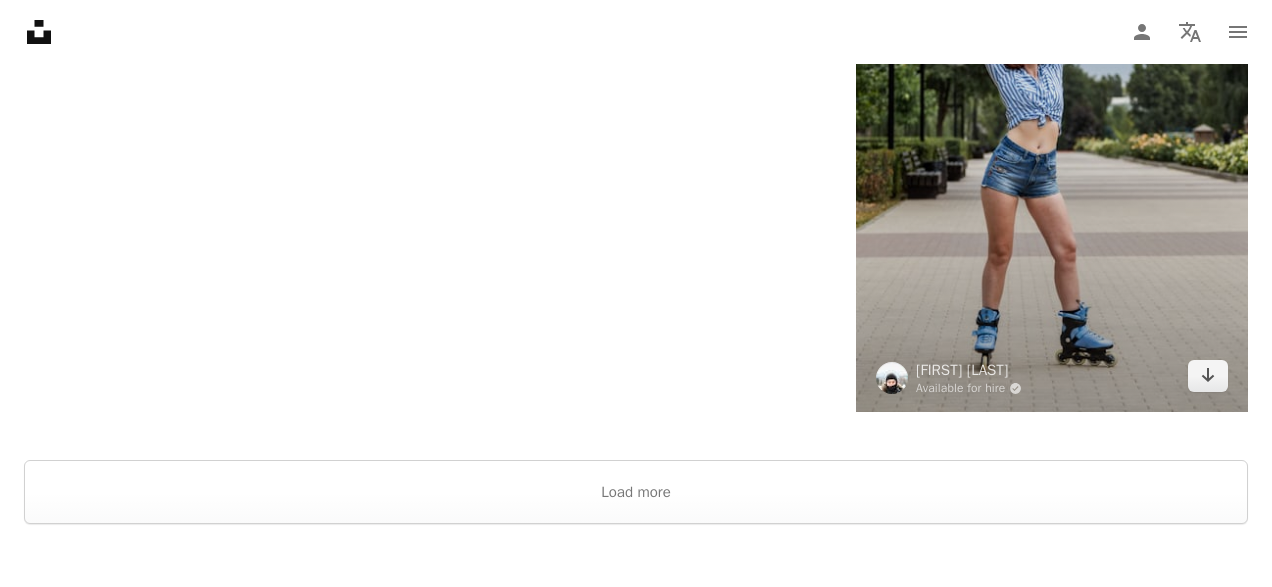scroll, scrollTop: 3900, scrollLeft: 0, axis: vertical 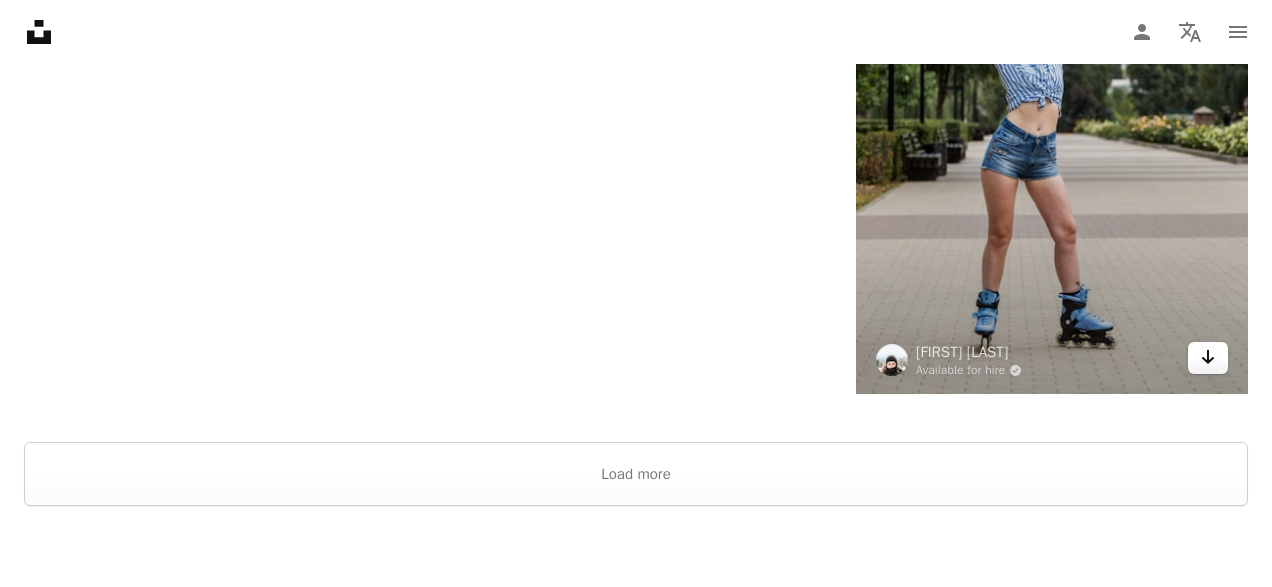 click on "Arrow pointing down" at bounding box center [1208, 358] 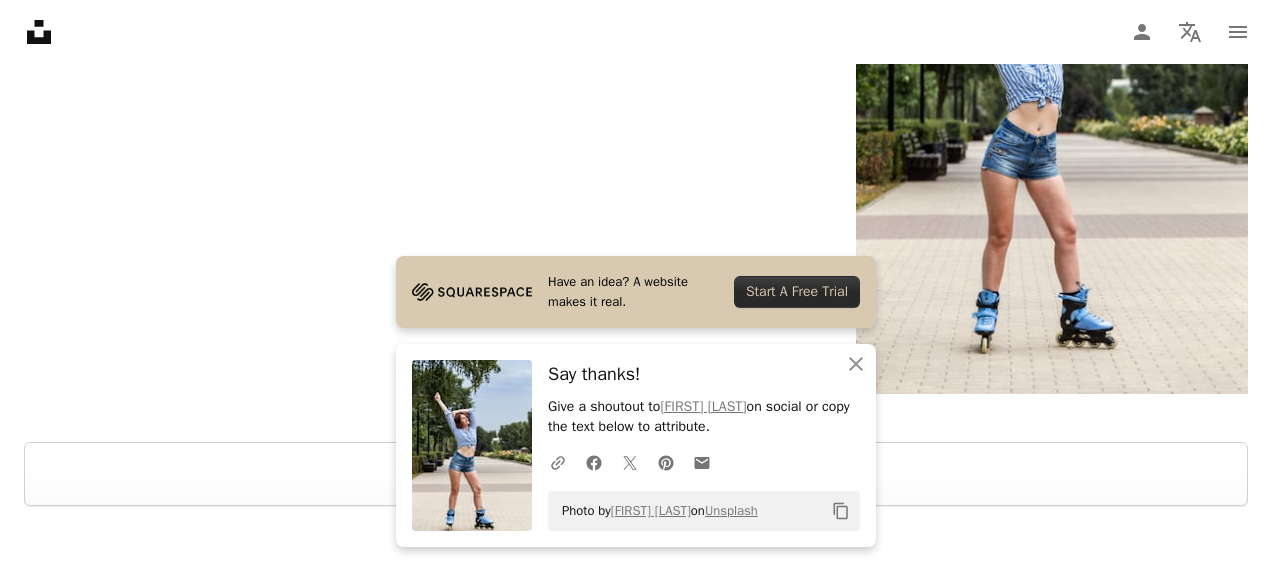 click on "Plus sign for Unsplash+ A heart A plus sign Unsplash+ Community For  Unsplash+ A lock Download A heart A plus sign Alexey Elfimov Available for hire A checkmark inside of a circle Arrow pointing down A heart A plus sign Clem Onojeghuo Available for hire A checkmark inside of a circle Arrow pointing down A heart A plus sign Alexey Elfimov Available for hire A checkmark inside of a circle Arrow pointing down Plus sign for Unsplash+ A heart A plus sign Frank Flores For  Unsplash+ A lock Download A heart A plus sign Alexey Elfimov Available for hire A checkmark inside of a circle Arrow pointing down A heart A plus sign Alexey Elfimov Available for hire A checkmark inside of a circle Arrow pointing down A heart A plus sign Alexey Elfimov Available for hire A checkmark inside of a circle Arrow pointing down Plus sign for Unsplash+ A heart A plus sign Fellipe Ditadi For  Unsplash+ A lock Download A heart A plus sign Kevin West Available for hire A checkmark inside of a circle Arrow pointing down A heart A plus sign" at bounding box center [636, -1478] 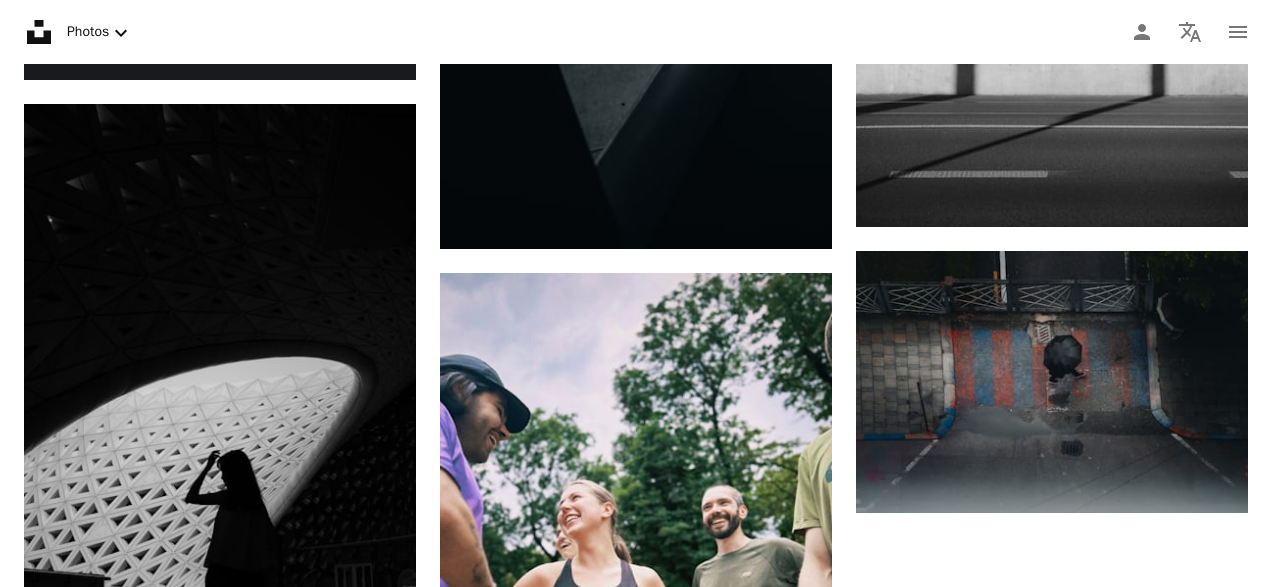 scroll, scrollTop: 0, scrollLeft: 0, axis: both 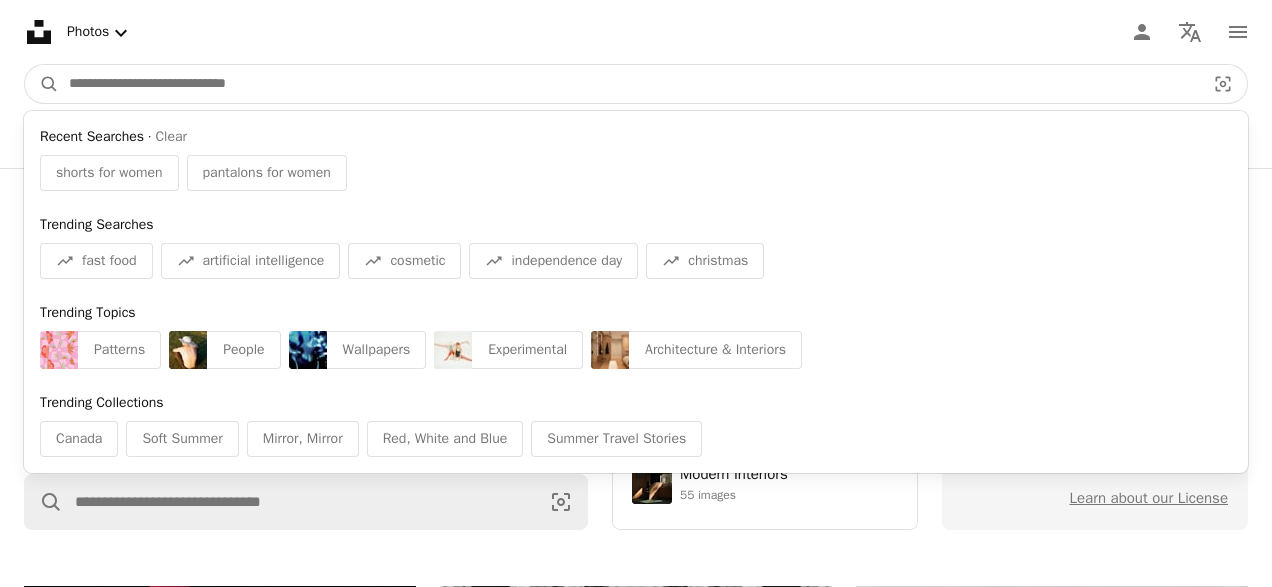 click at bounding box center (629, 84) 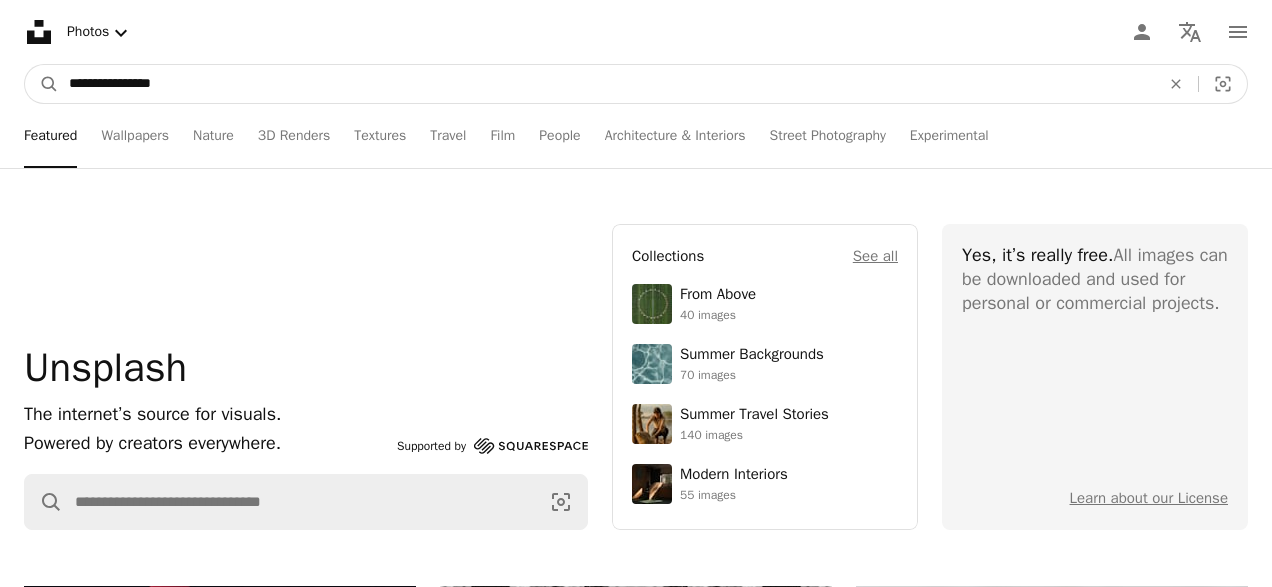type on "**********" 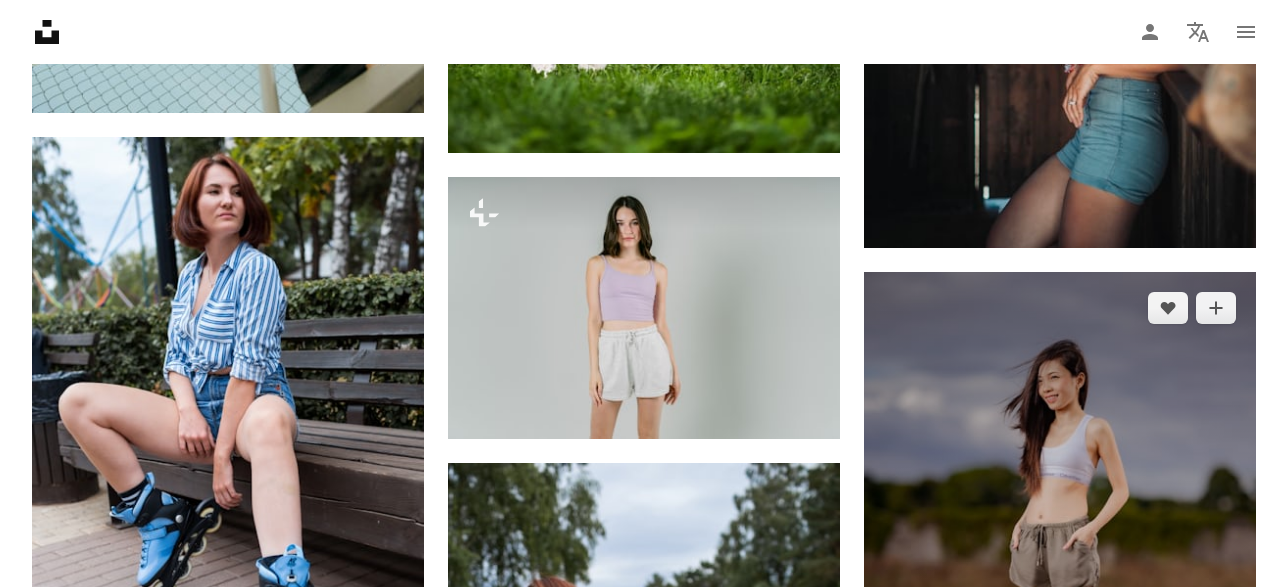 scroll, scrollTop: 2800, scrollLeft: 0, axis: vertical 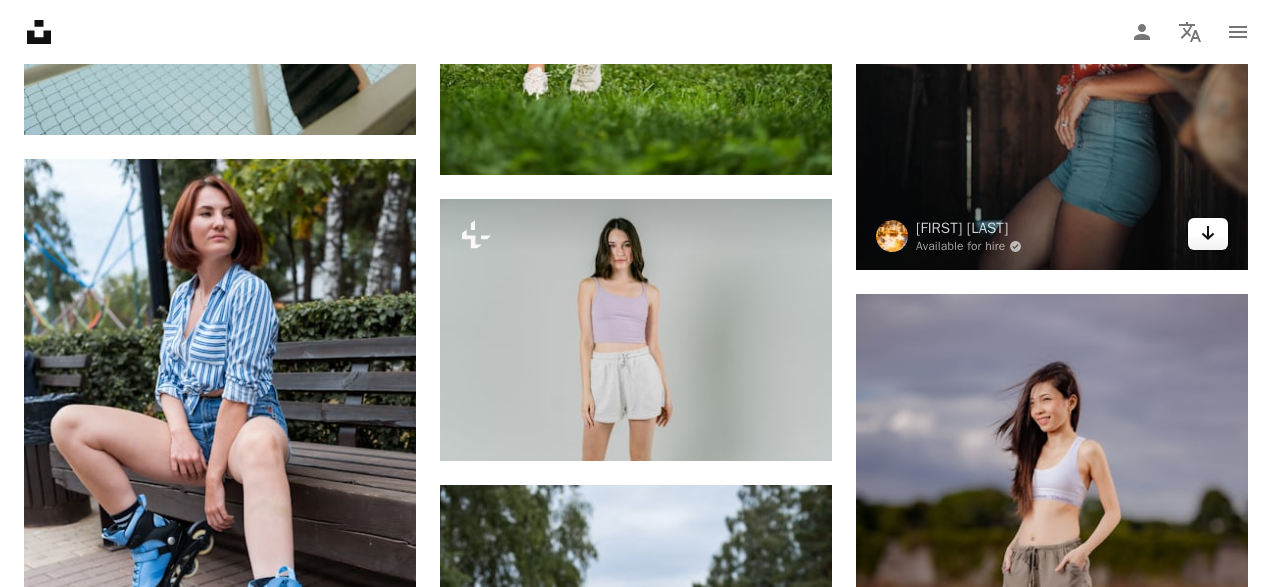 click on "Arrow pointing down" 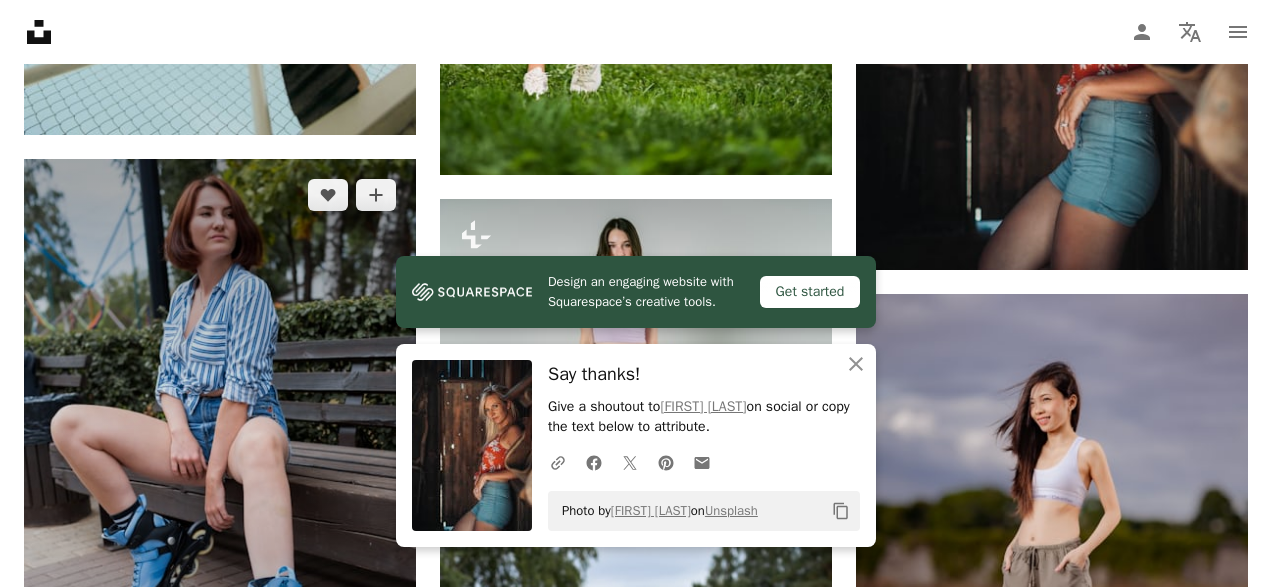 click at bounding box center (220, 456) 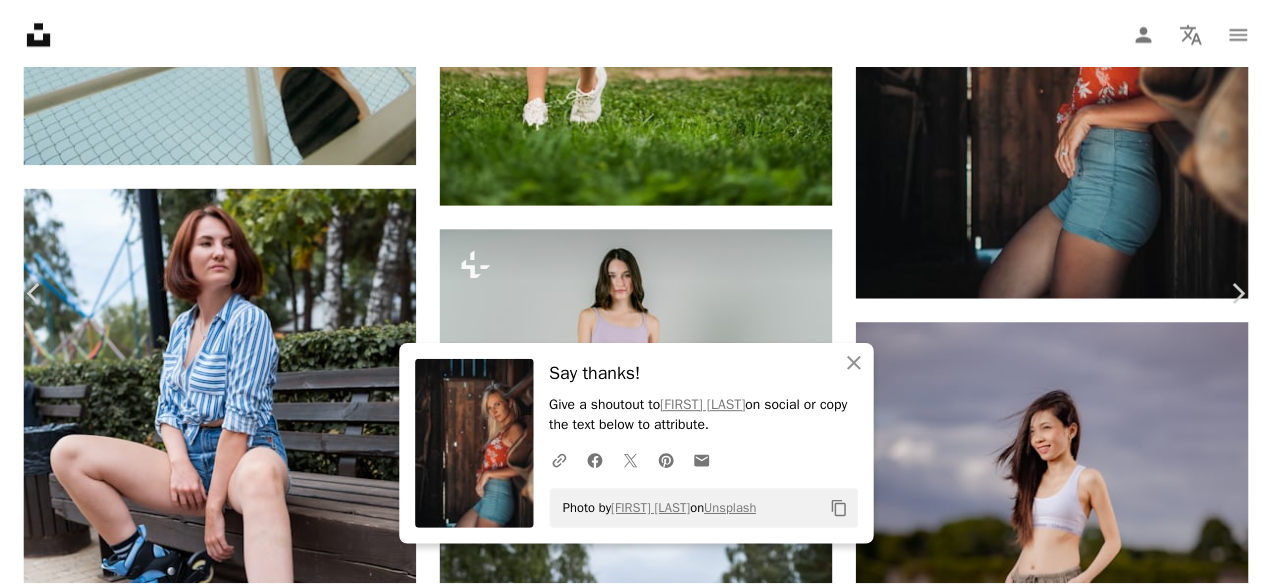 scroll, scrollTop: 0, scrollLeft: 0, axis: both 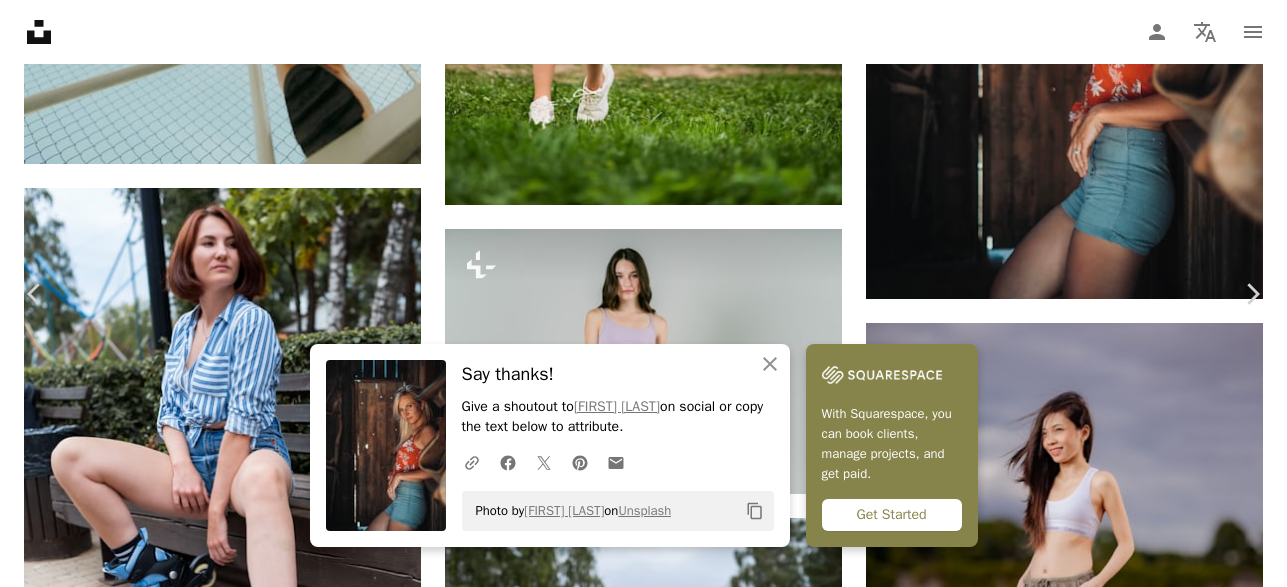 click on "Download free" at bounding box center (1088, 5983) 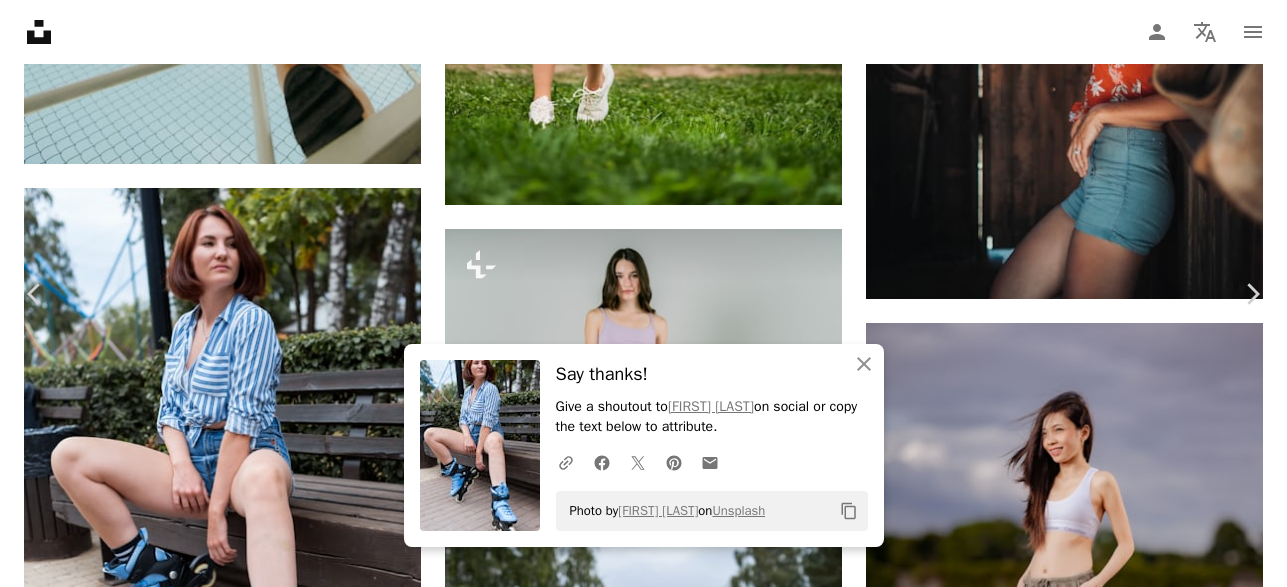 click on "An X shape" at bounding box center (20, 20) 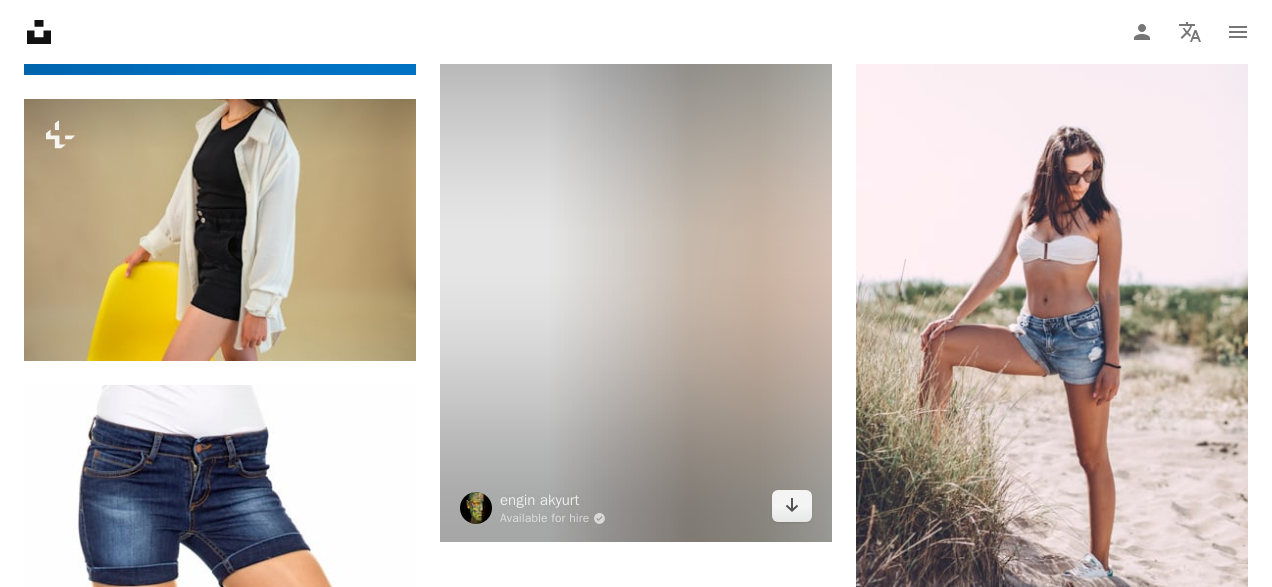 scroll, scrollTop: 6500, scrollLeft: 0, axis: vertical 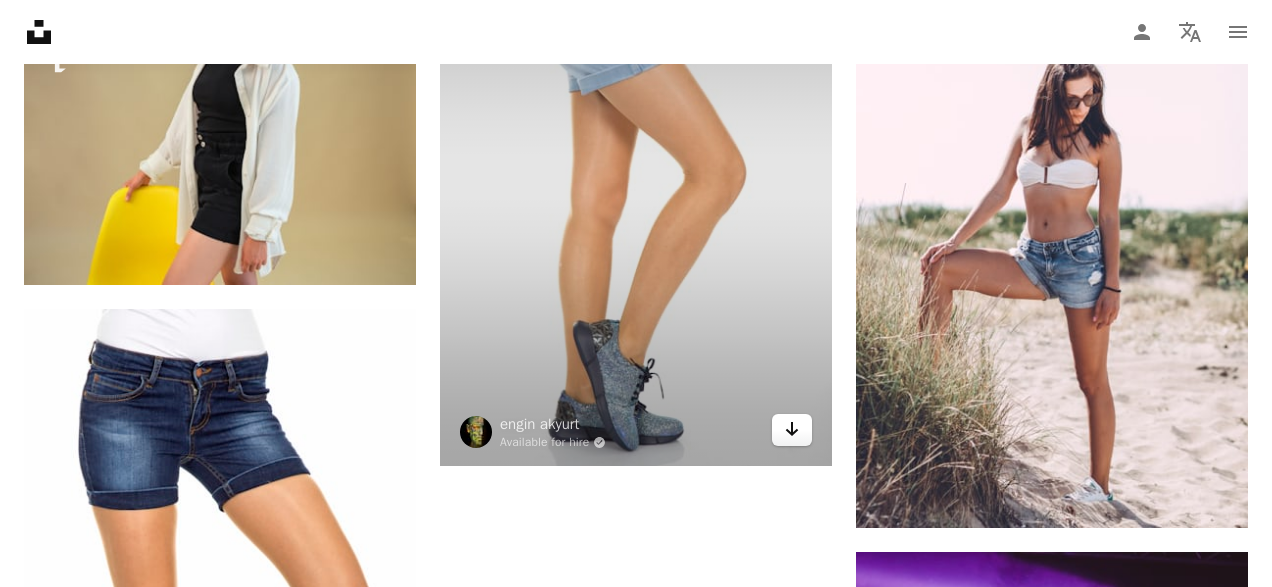 click on "Arrow pointing down" 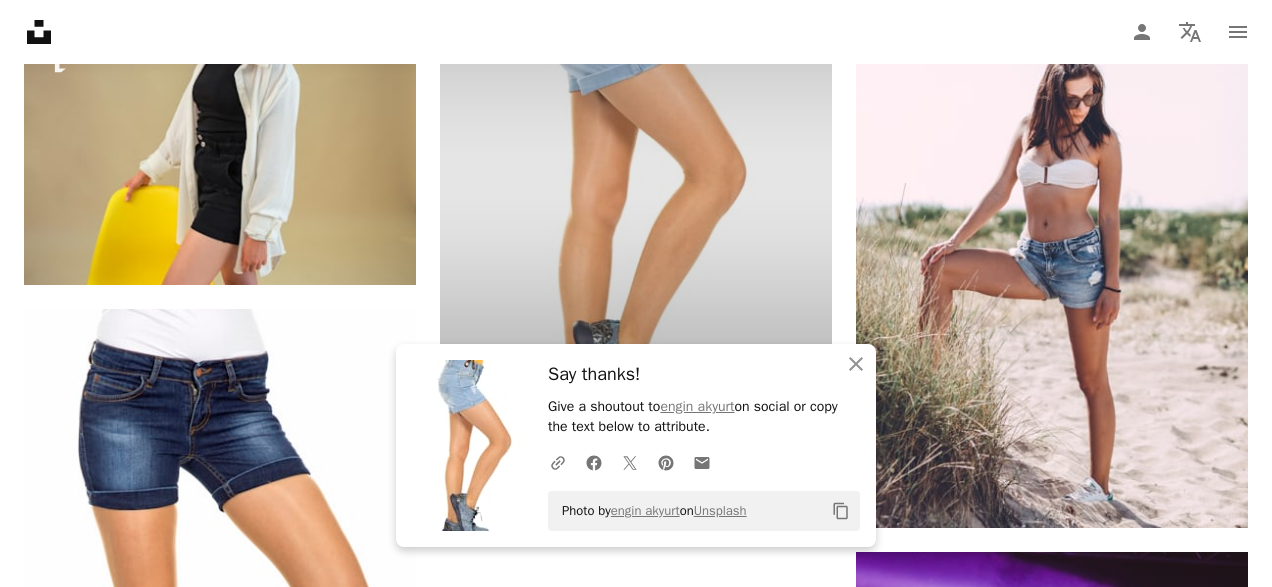 click at bounding box center (636, 183) 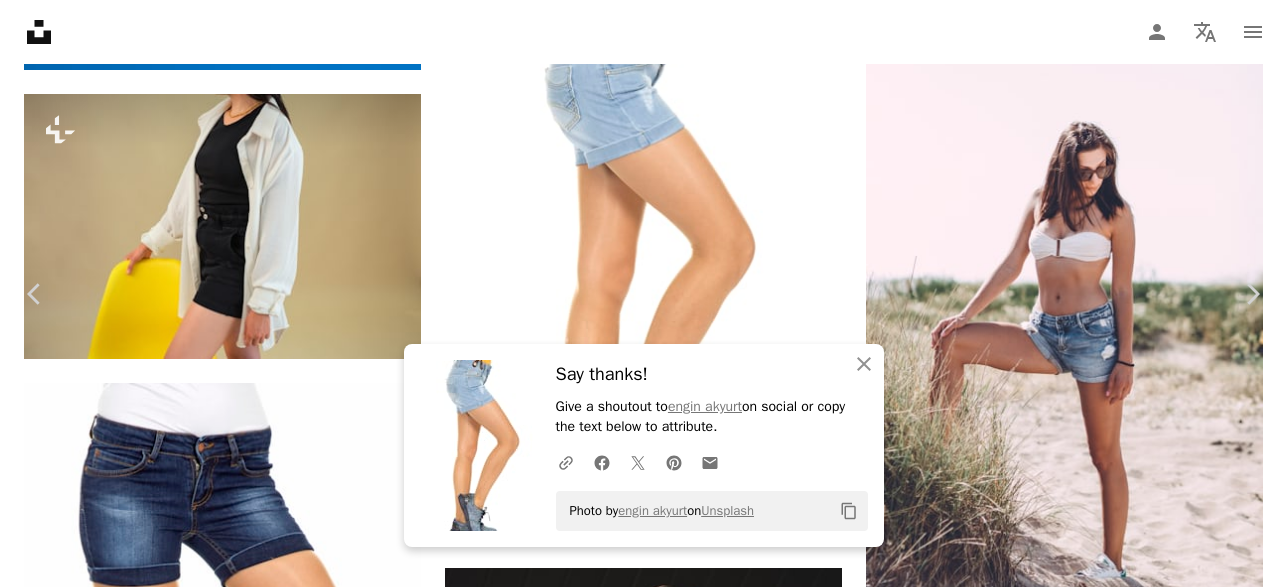 click on "An X shape" at bounding box center (20, 20) 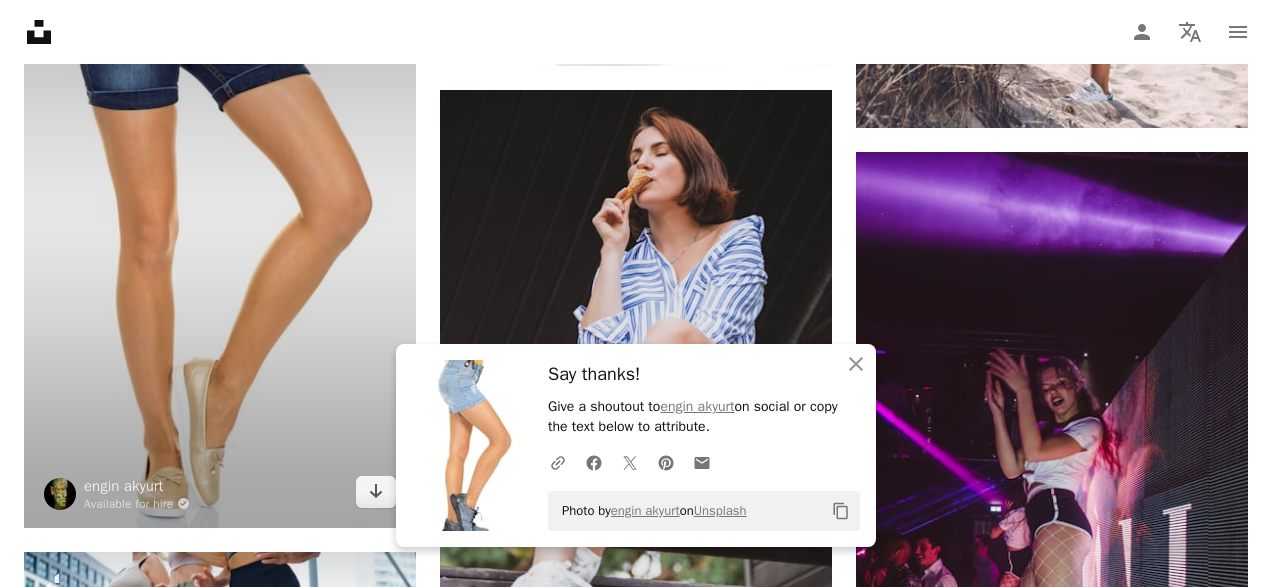 scroll, scrollTop: 7000, scrollLeft: 0, axis: vertical 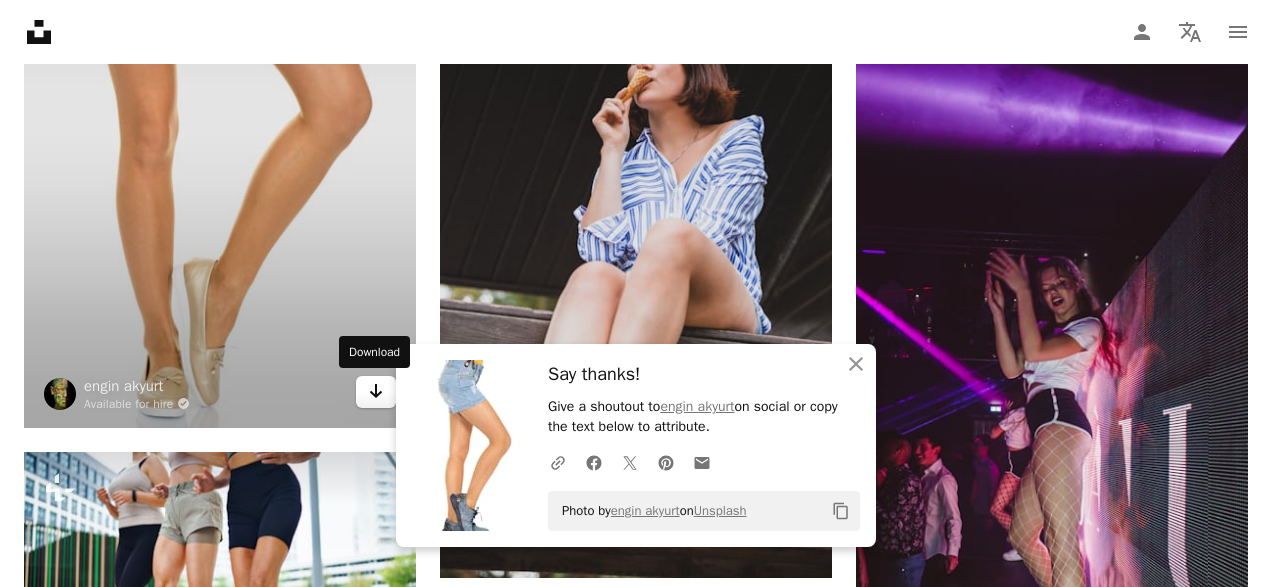 click 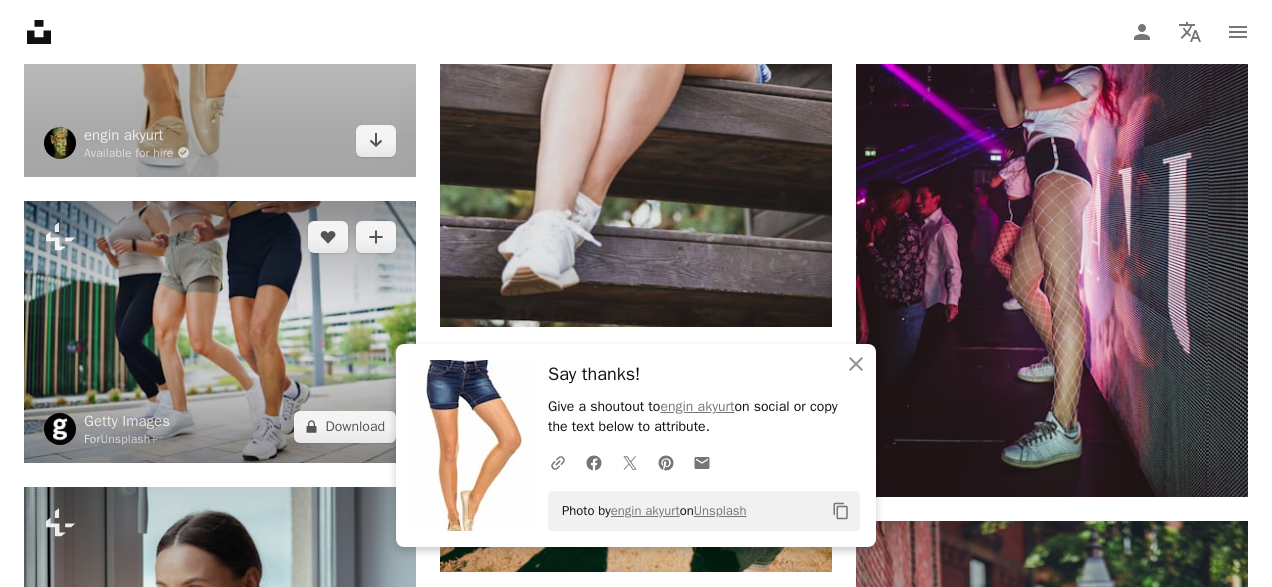 scroll, scrollTop: 7300, scrollLeft: 0, axis: vertical 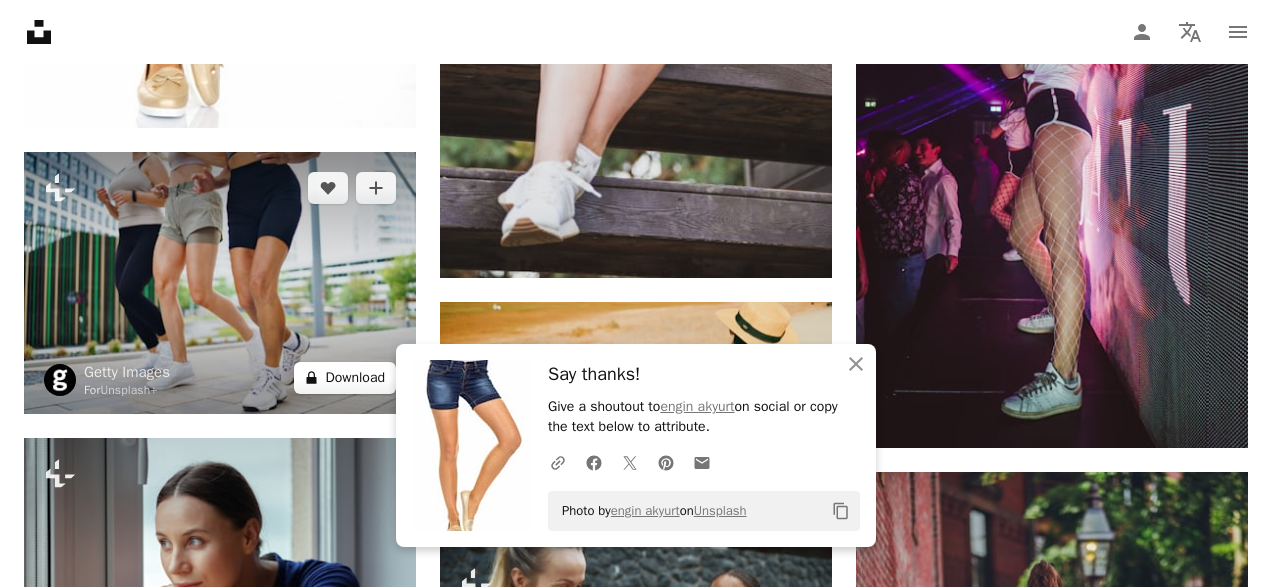 click on "A lock Download" at bounding box center (345, 378) 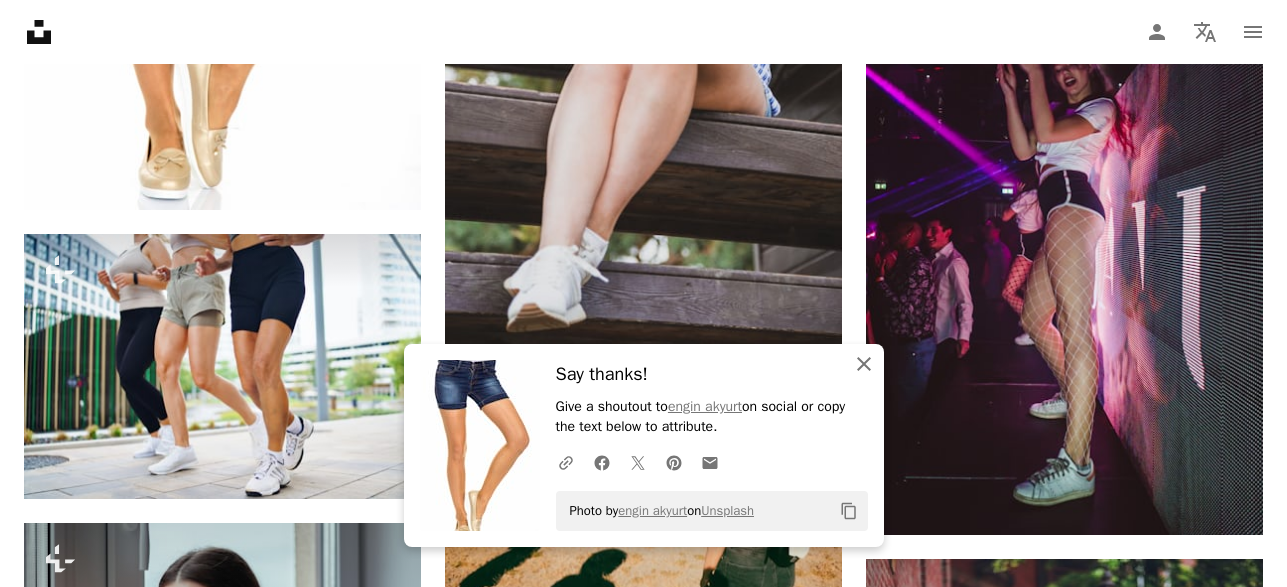 click 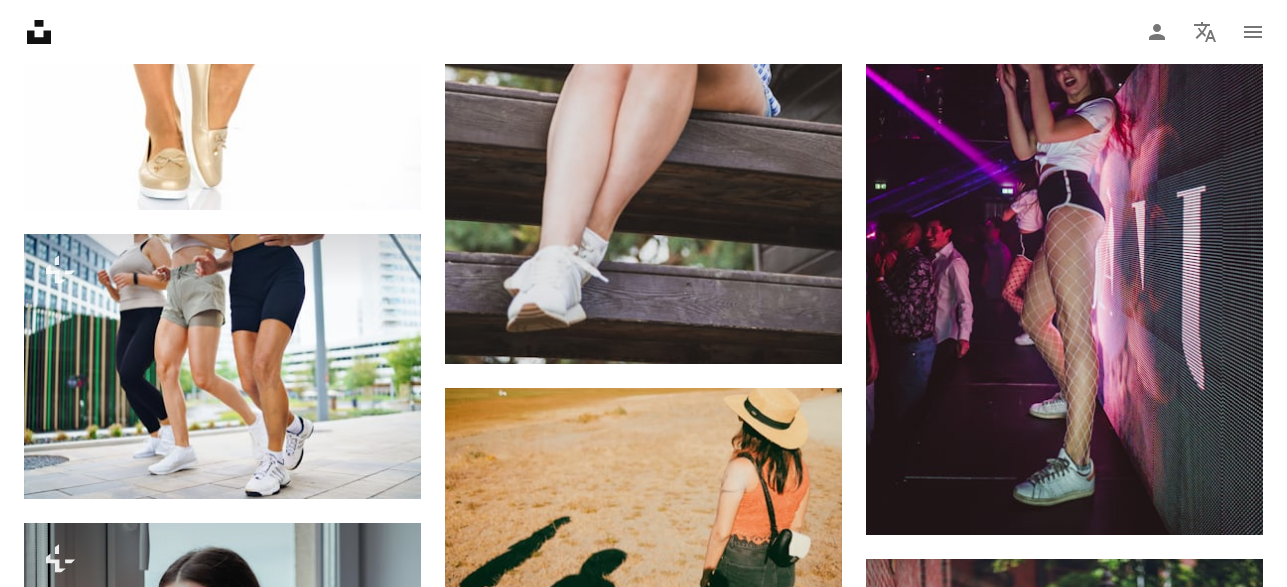 click on "An X shape" at bounding box center [20, 20] 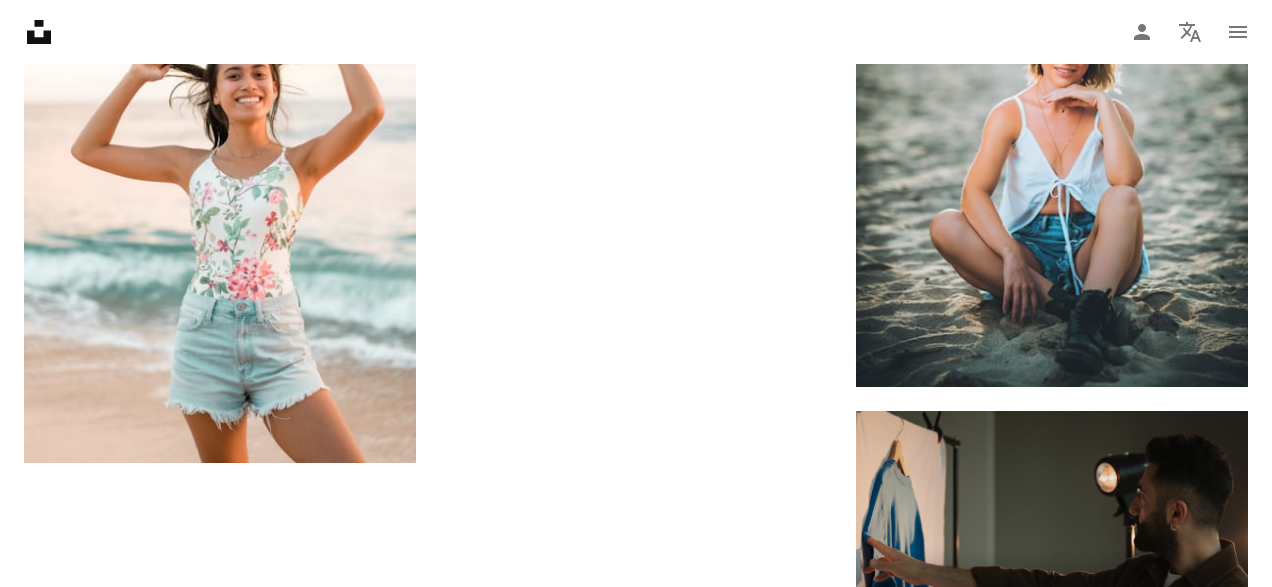 scroll, scrollTop: 10200, scrollLeft: 0, axis: vertical 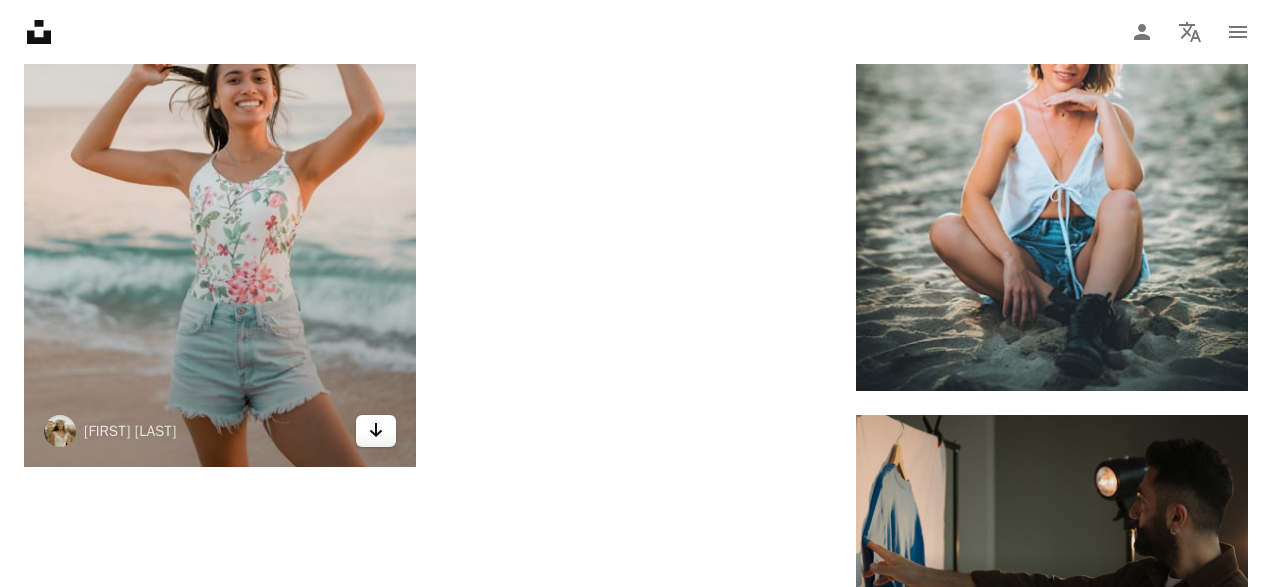 click on "Arrow pointing down" 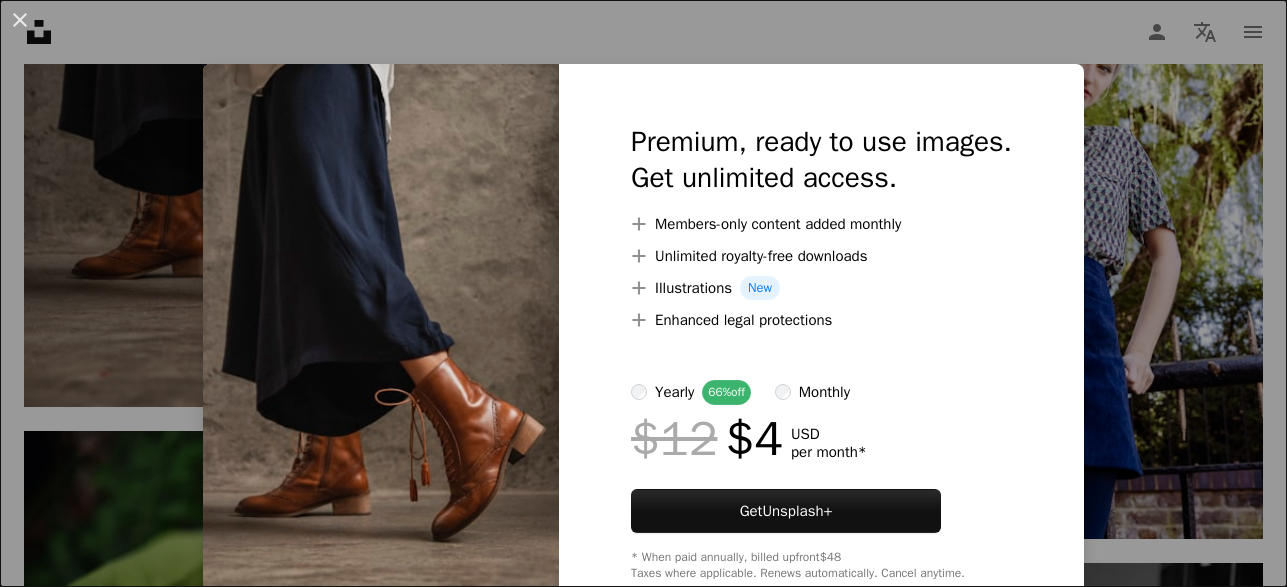 scroll, scrollTop: 3300, scrollLeft: 0, axis: vertical 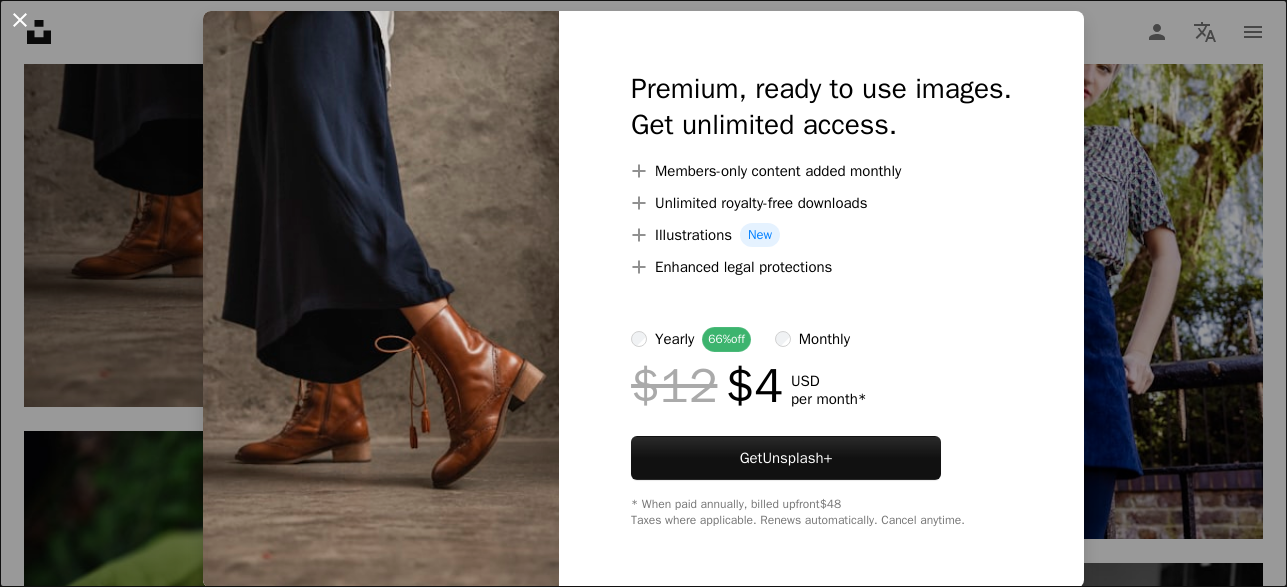 click on "An X shape" at bounding box center (20, 20) 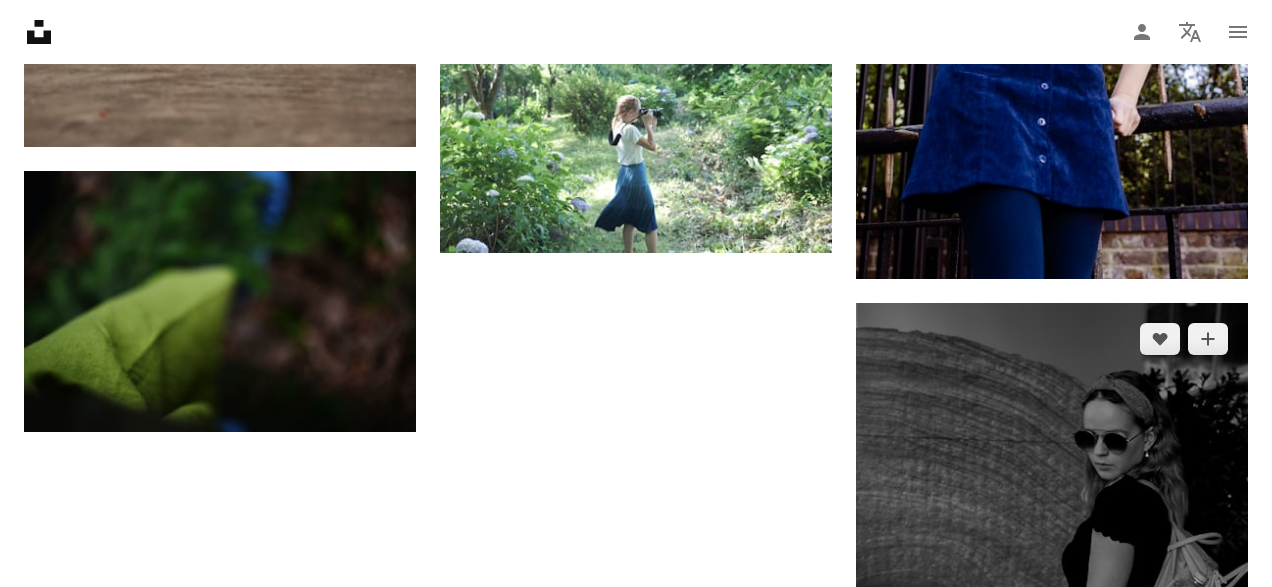 scroll, scrollTop: 3500, scrollLeft: 0, axis: vertical 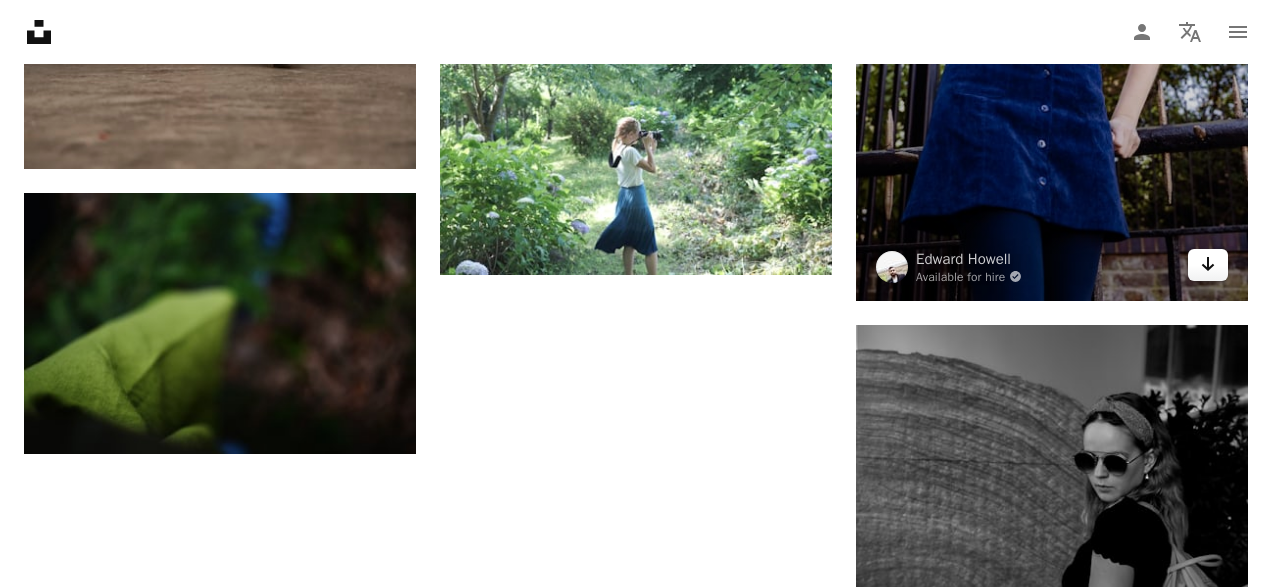 click on "Arrow pointing down" 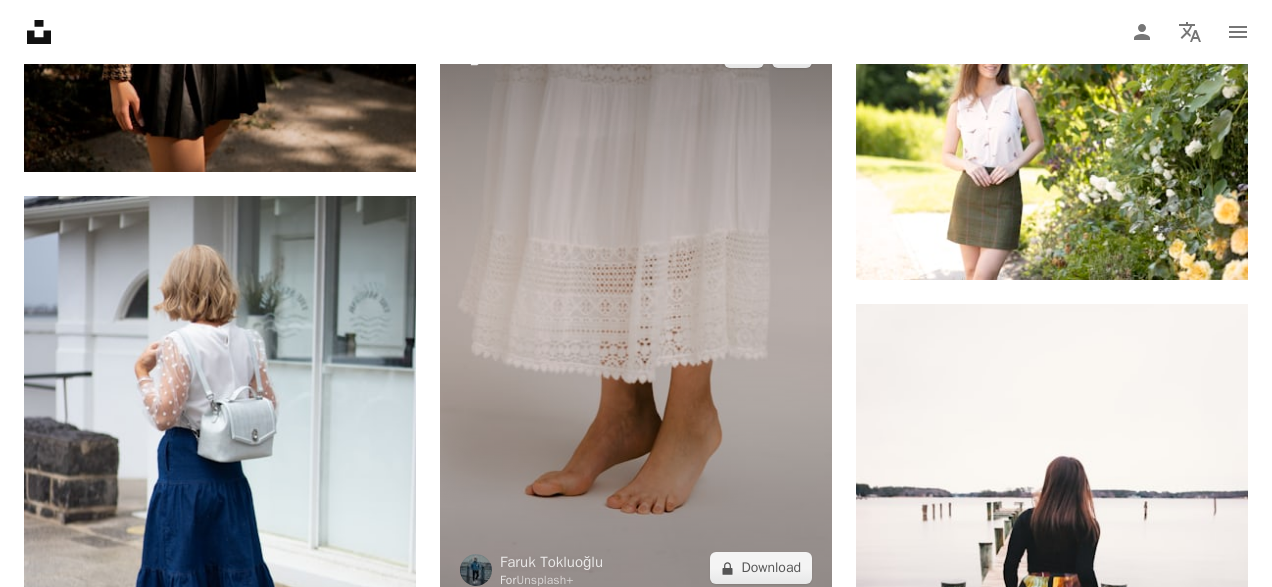 scroll, scrollTop: 2300, scrollLeft: 0, axis: vertical 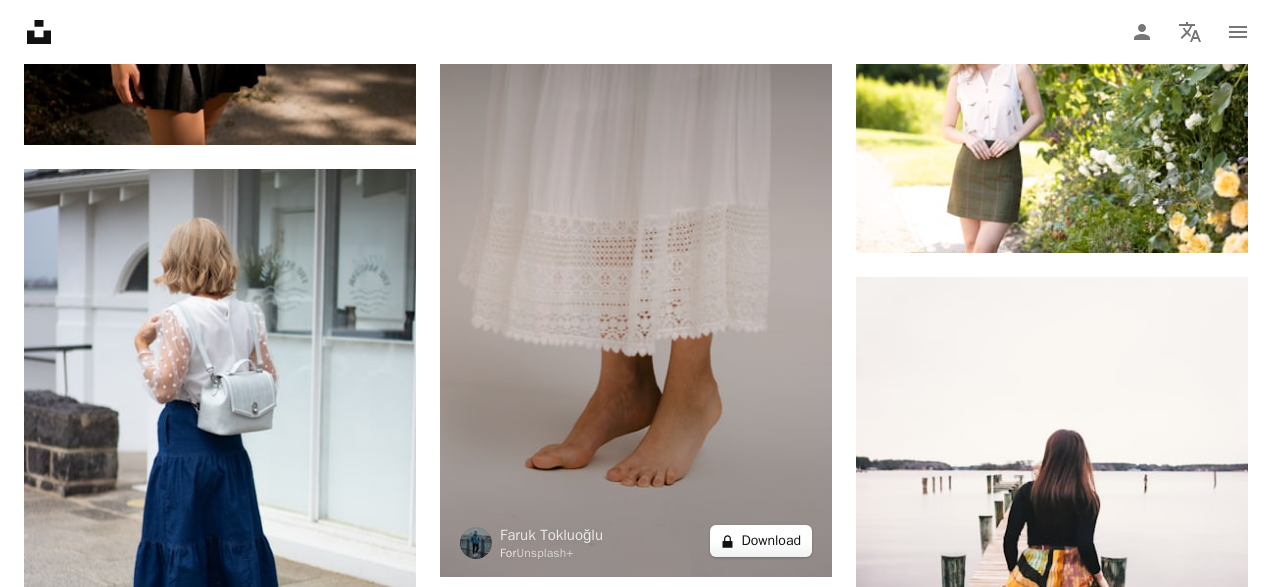 click on "A lock Download" at bounding box center [761, 541] 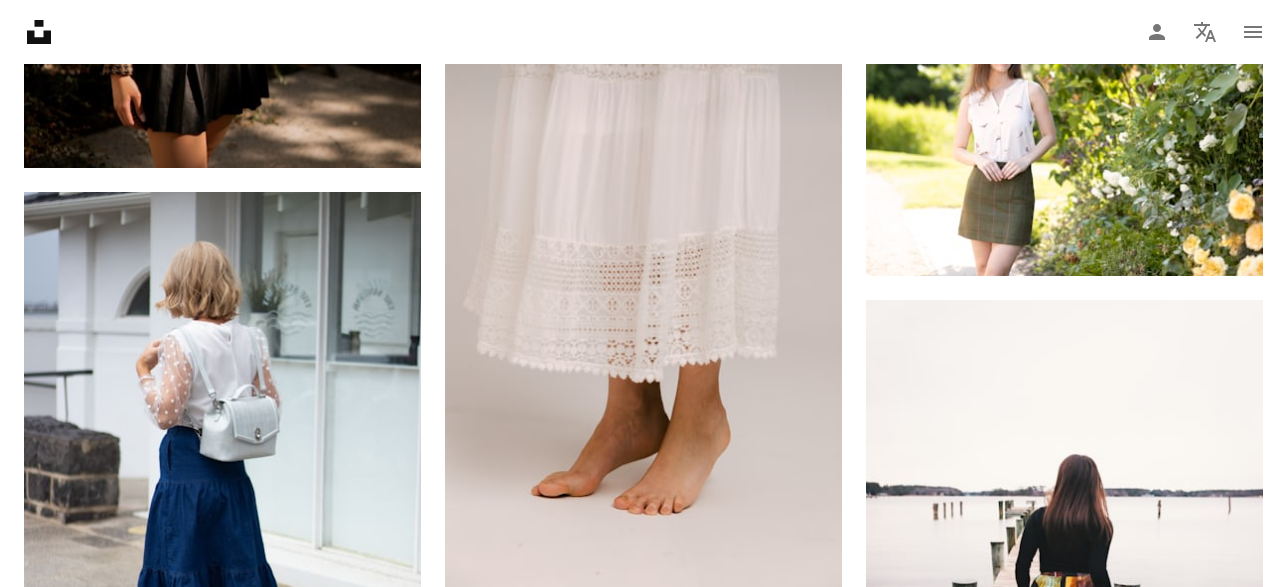 click on "An X shape" at bounding box center [20, 20] 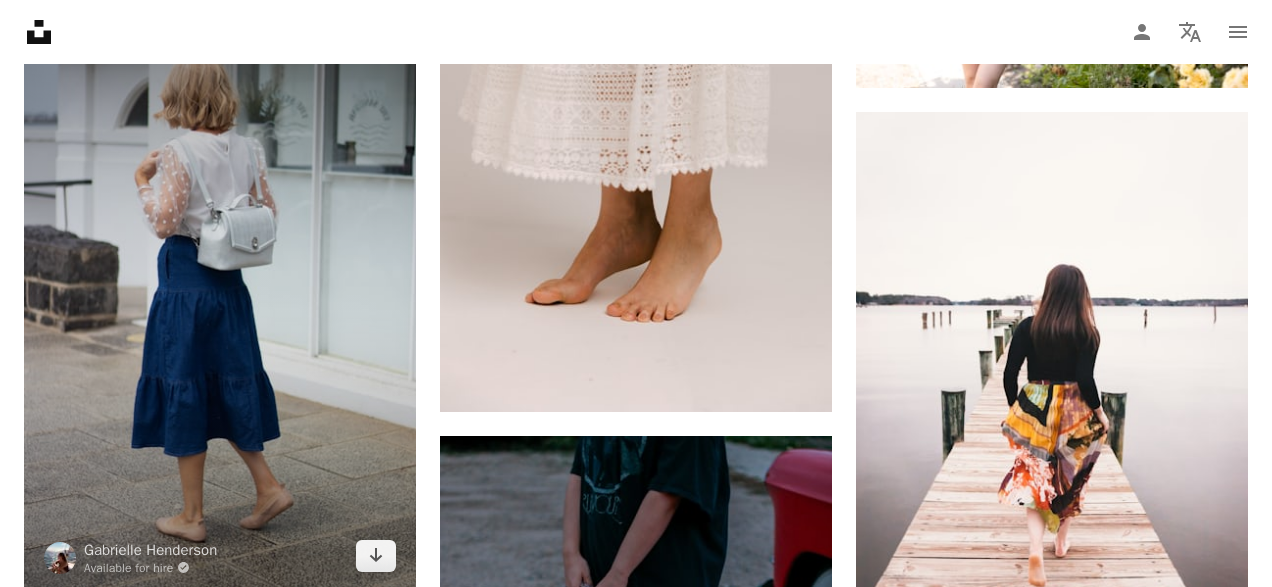 scroll, scrollTop: 2500, scrollLeft: 0, axis: vertical 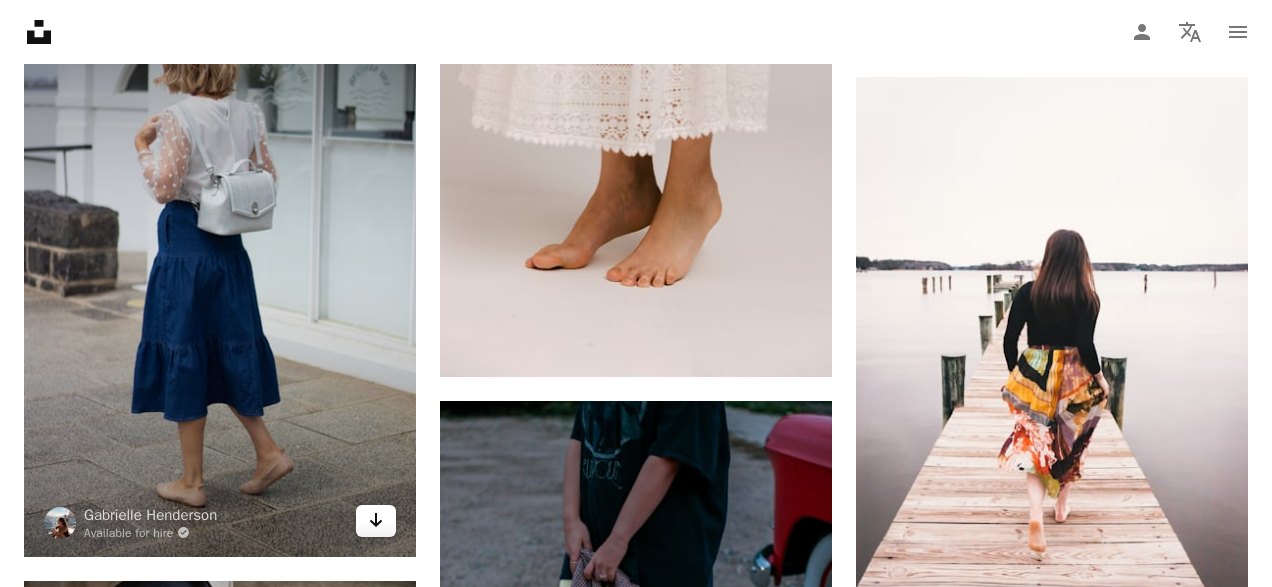 click on "Arrow pointing down" at bounding box center [376, 521] 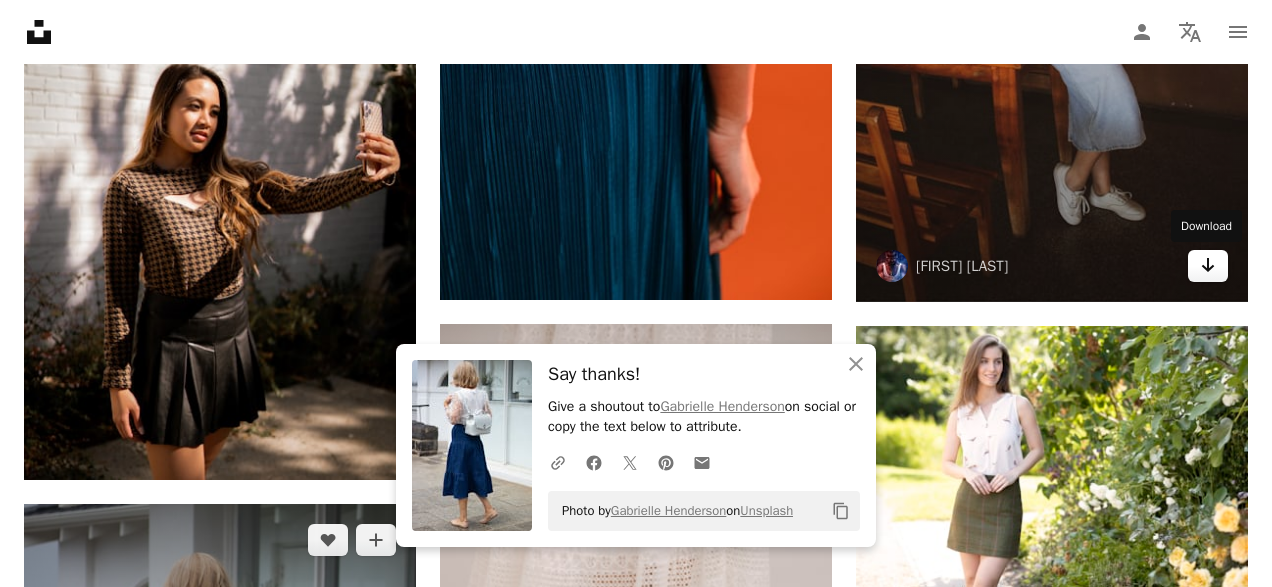 scroll, scrollTop: 2000, scrollLeft: 0, axis: vertical 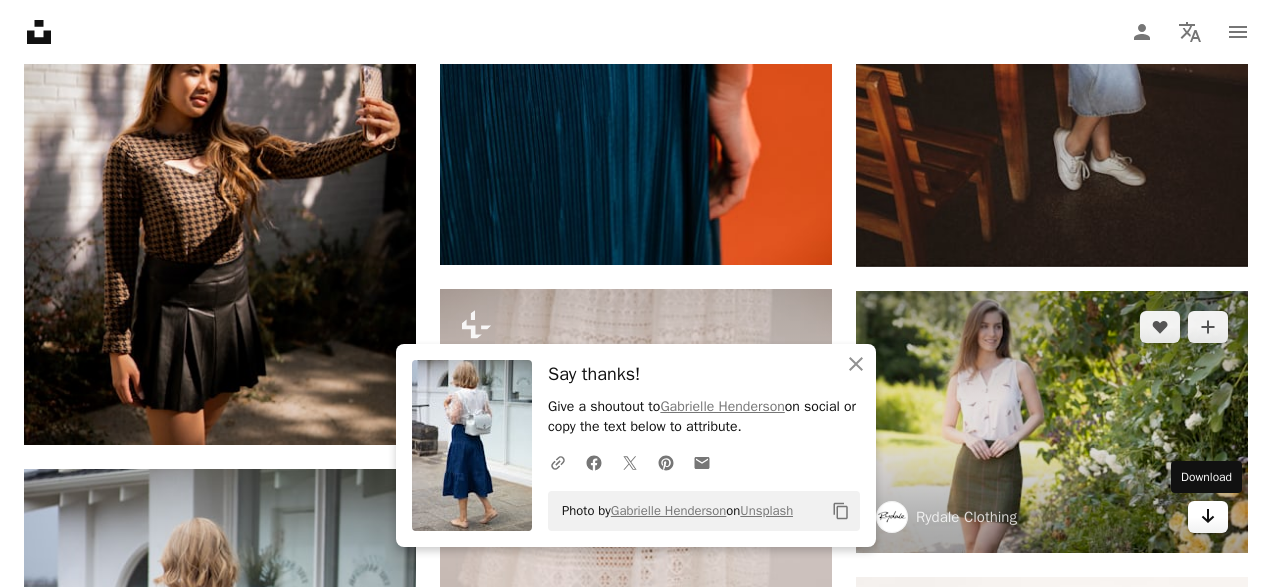 click on "Arrow pointing down" 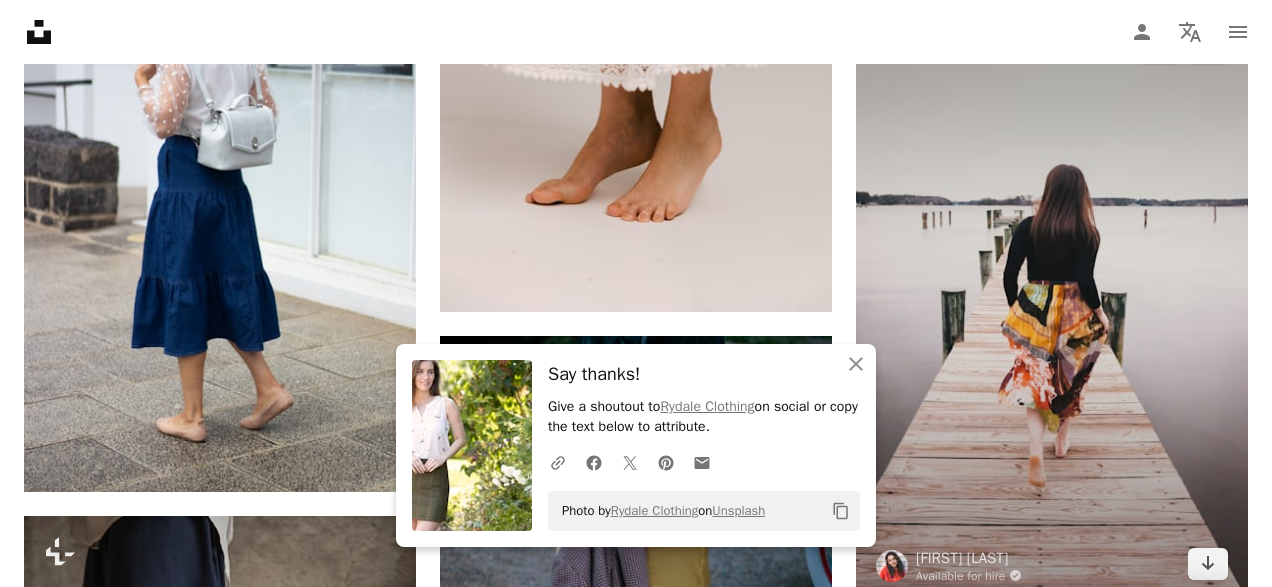 scroll, scrollTop: 2600, scrollLeft: 0, axis: vertical 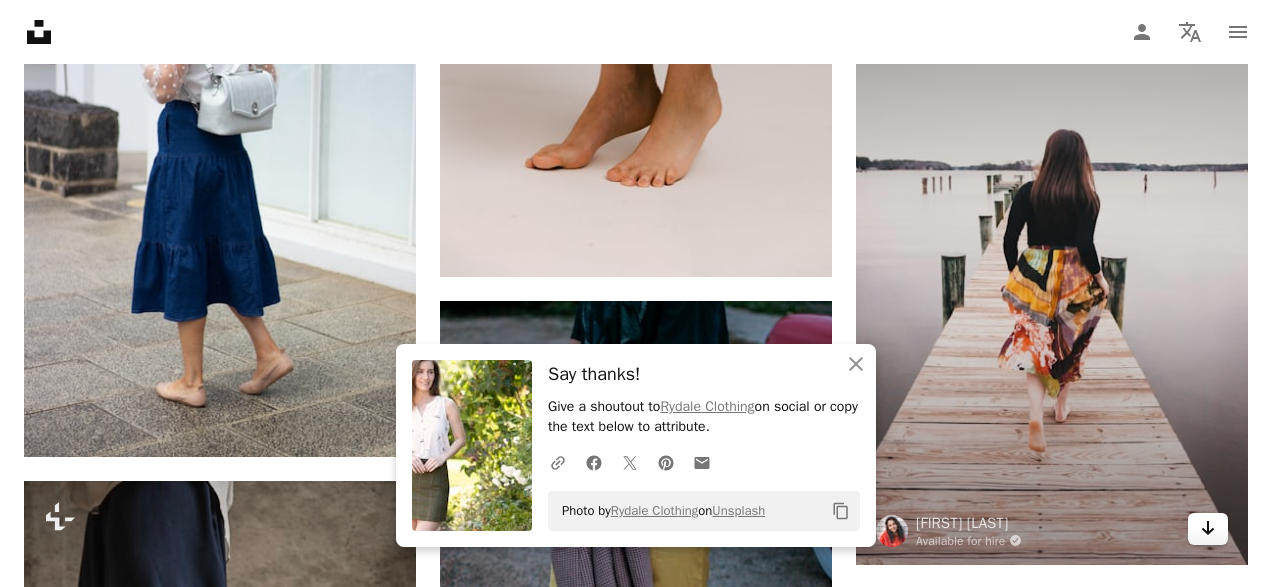 click on "Arrow pointing down" 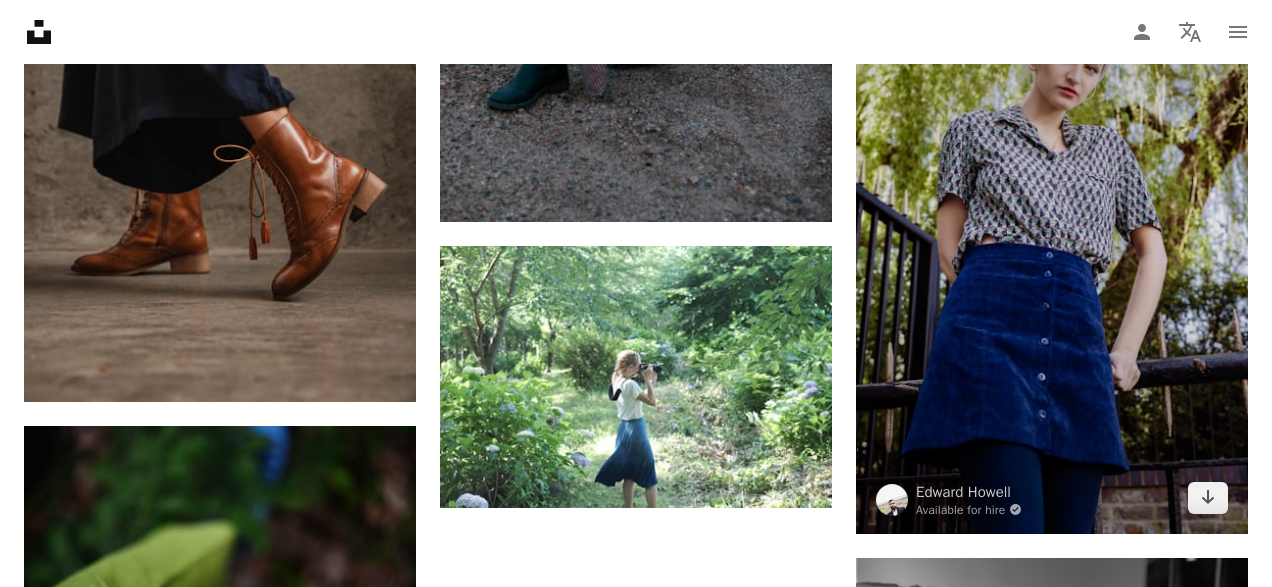 scroll, scrollTop: 3300, scrollLeft: 0, axis: vertical 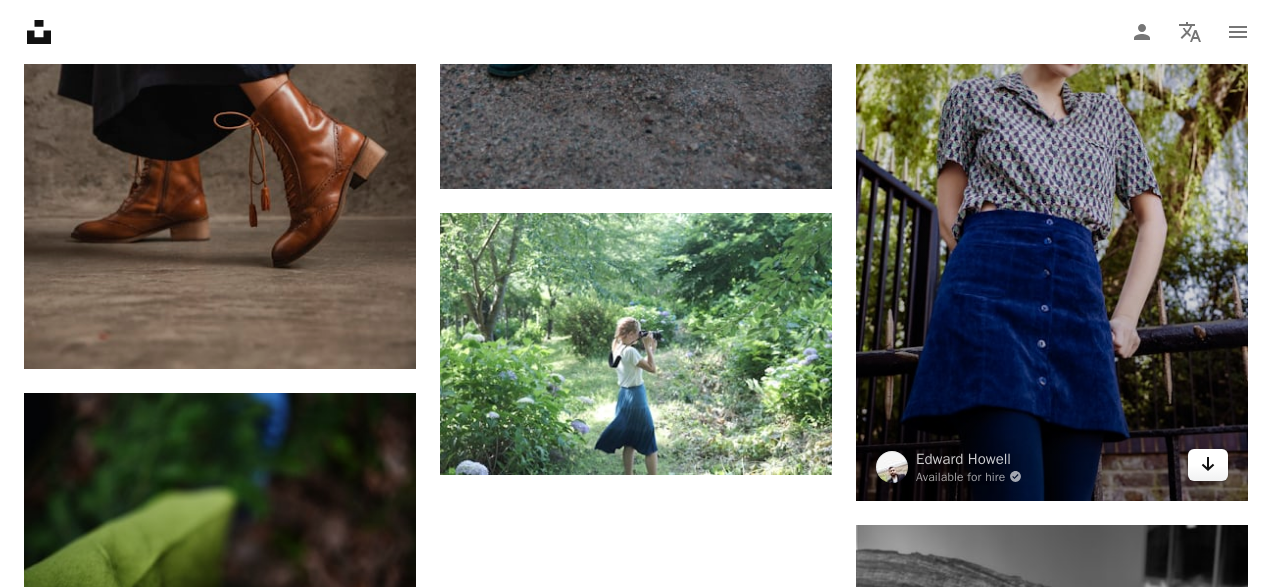 click 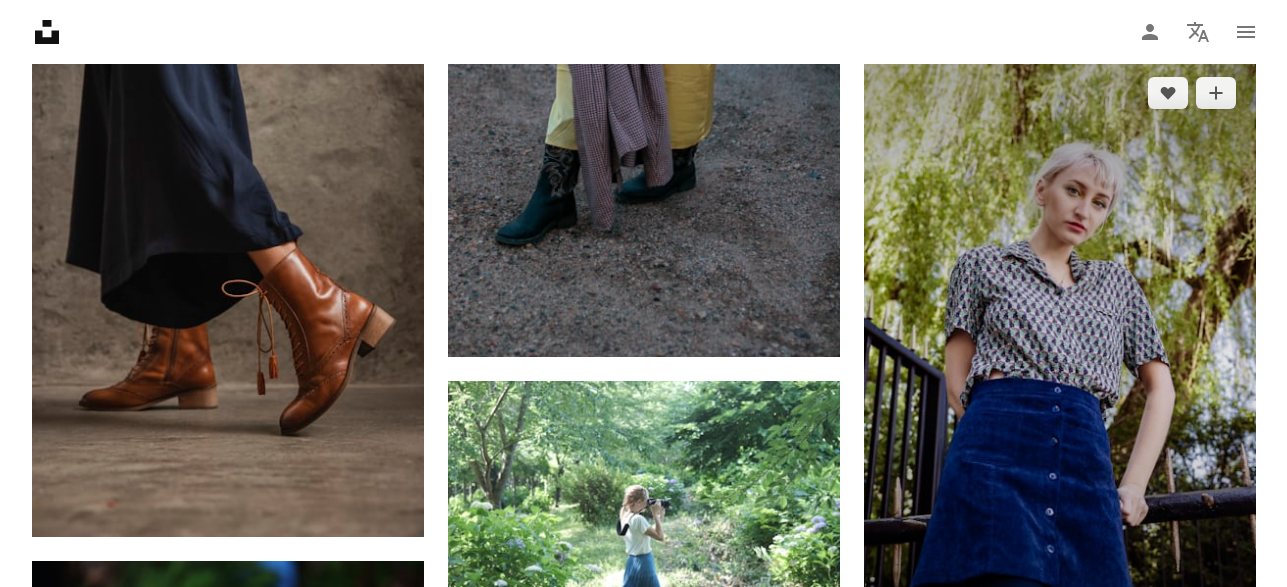 scroll, scrollTop: 3232, scrollLeft: 0, axis: vertical 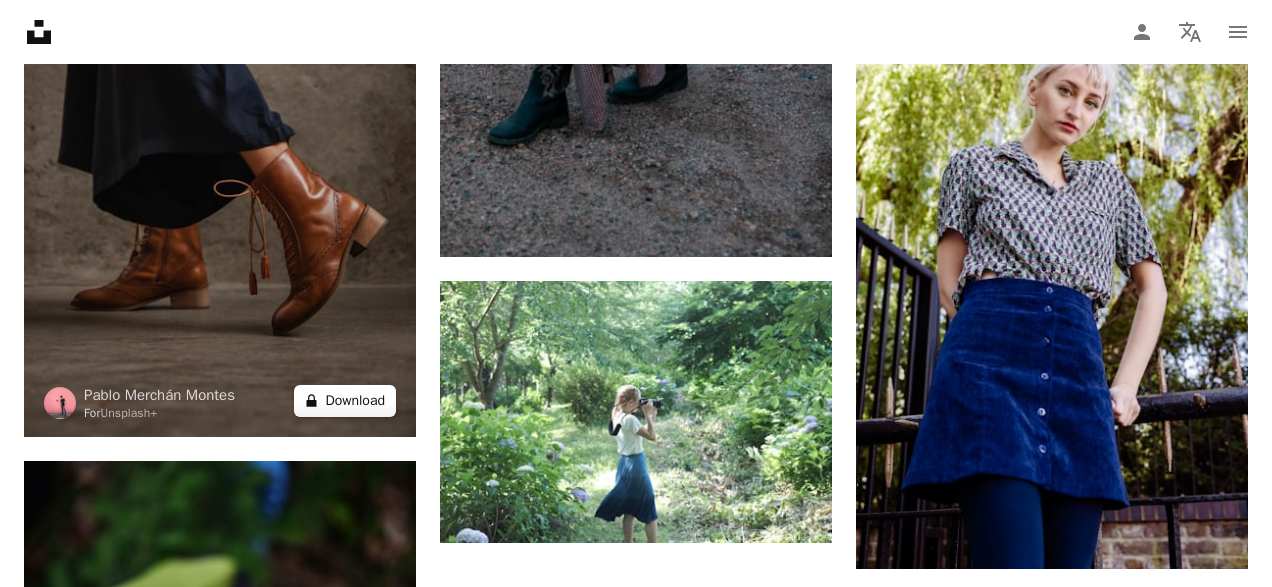 click on "A lock Download" at bounding box center [345, 401] 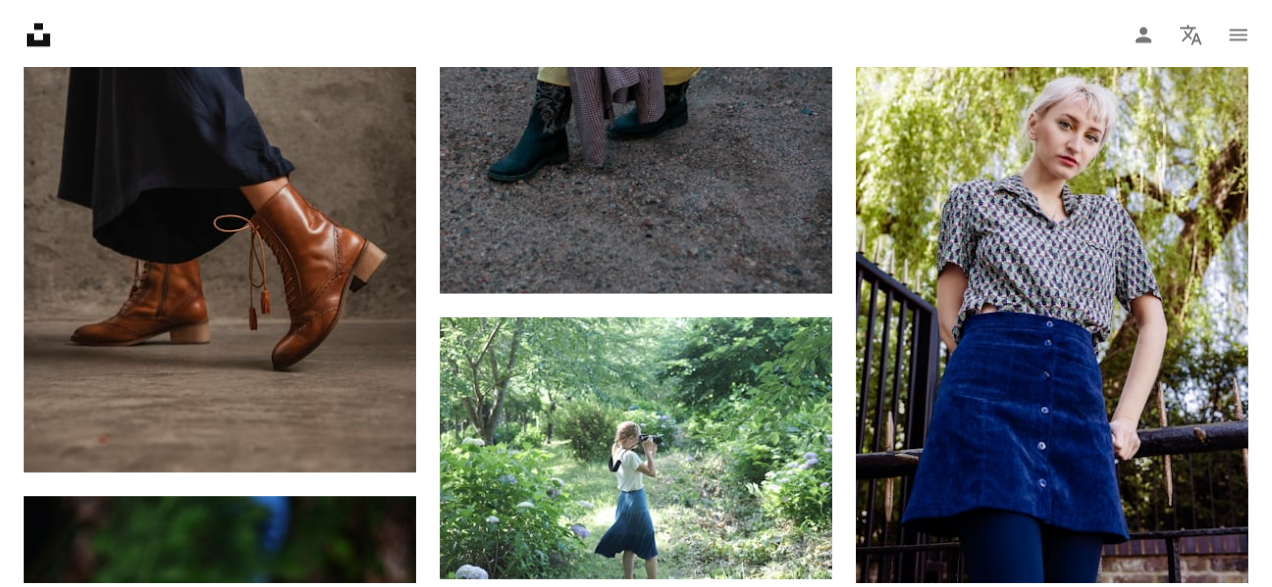 scroll, scrollTop: 53, scrollLeft: 0, axis: vertical 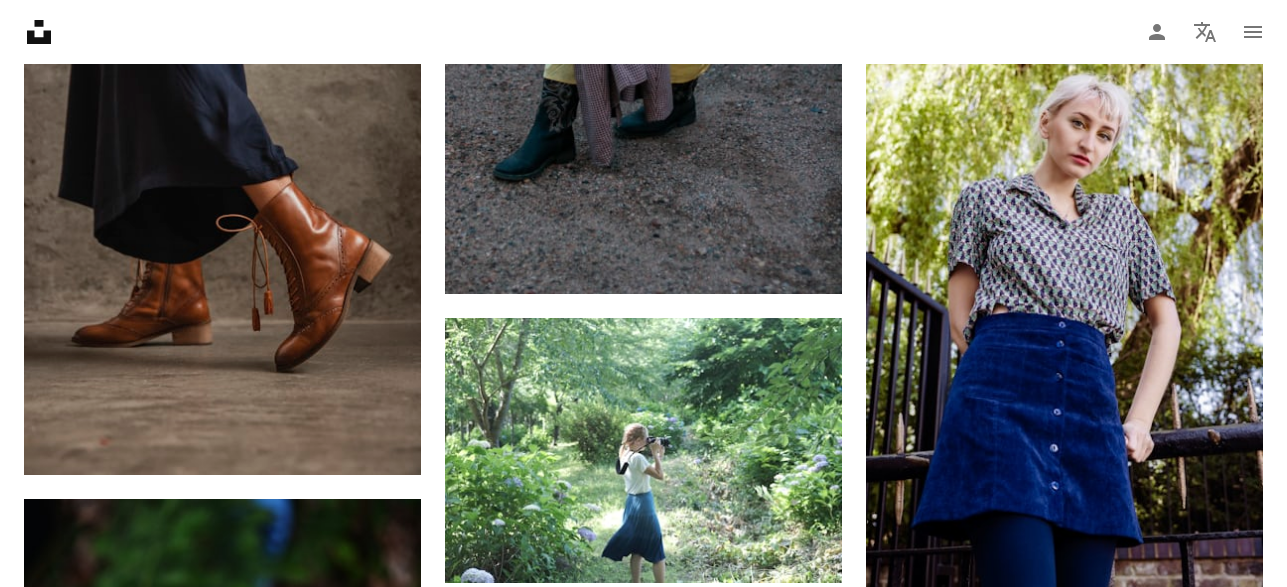 click on "An X shape" at bounding box center (20, 20) 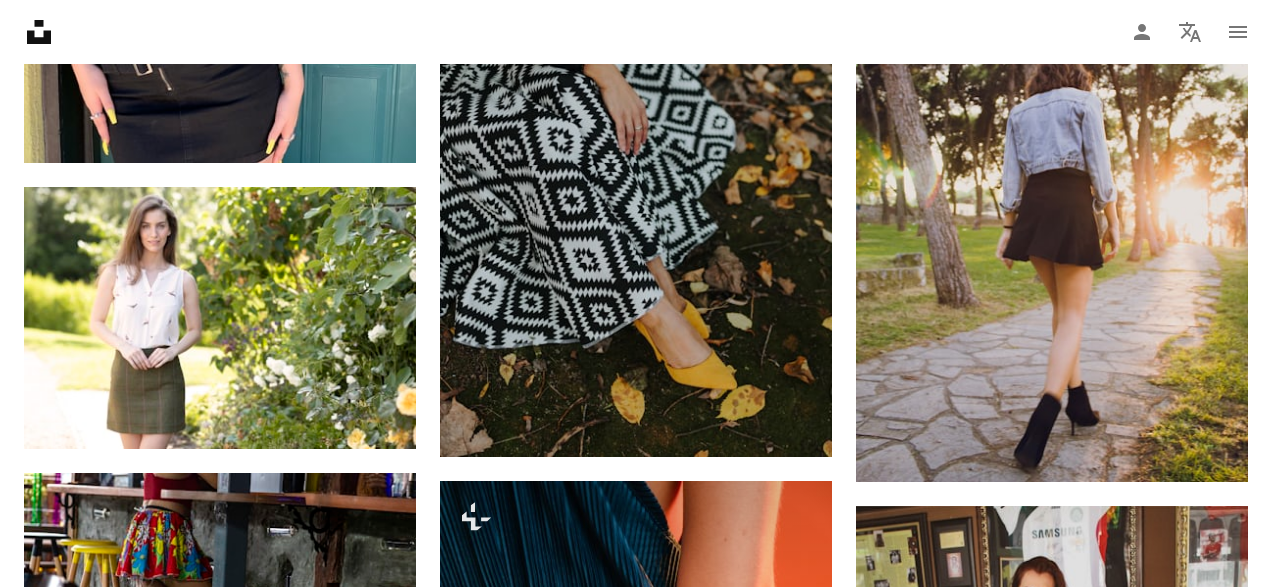 scroll, scrollTop: 1232, scrollLeft: 0, axis: vertical 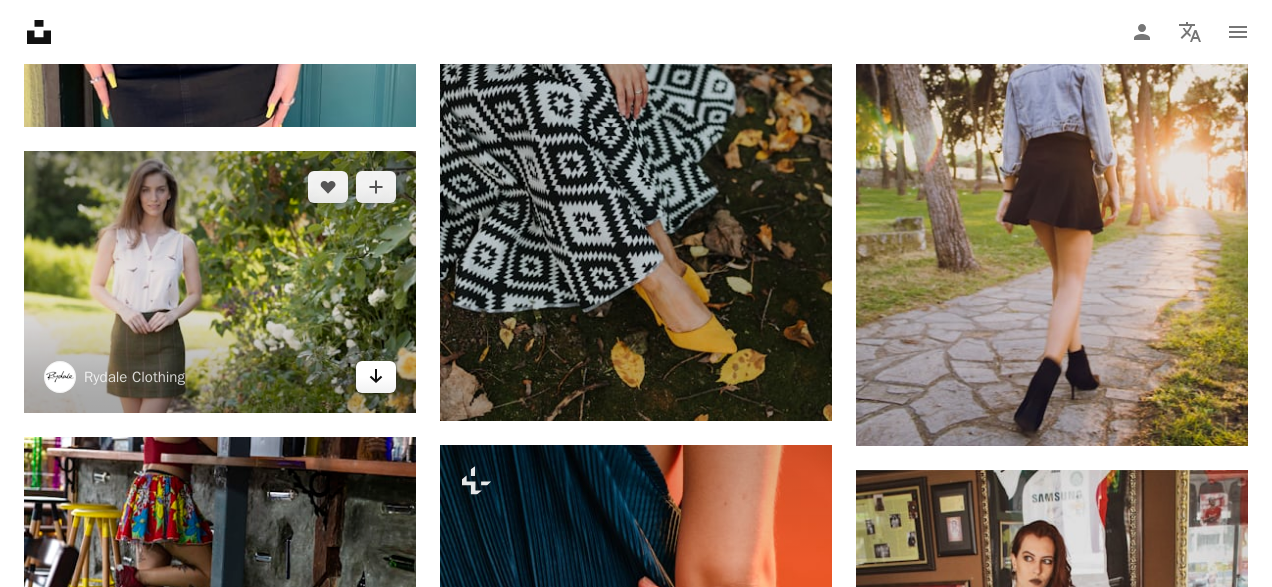click on "Arrow pointing down" 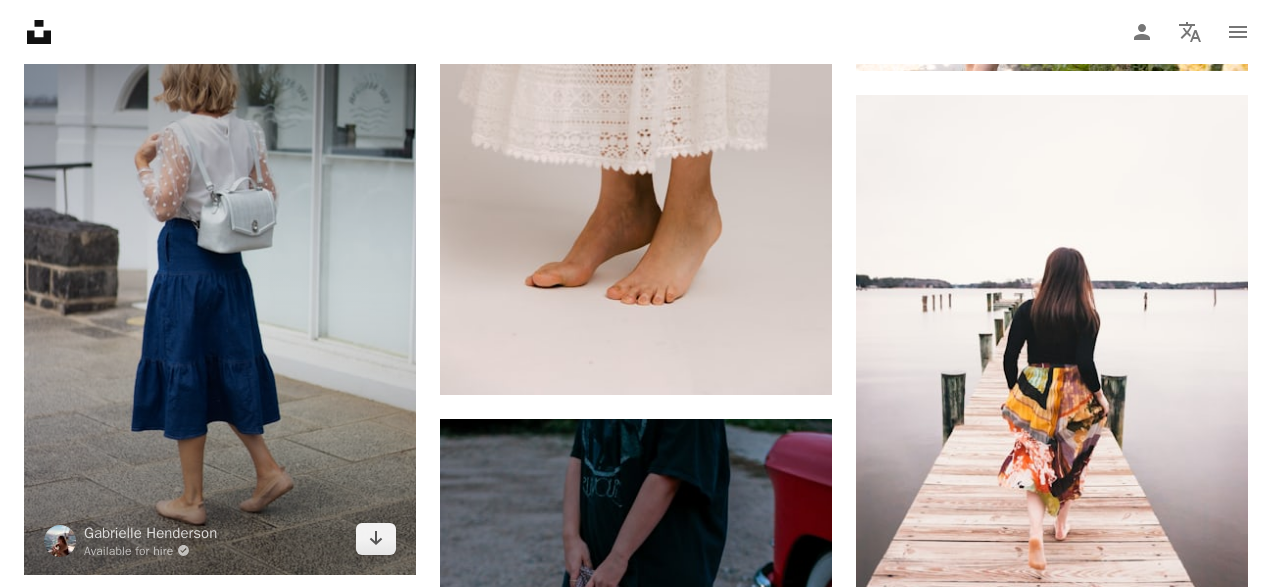 scroll, scrollTop: 2500, scrollLeft: 0, axis: vertical 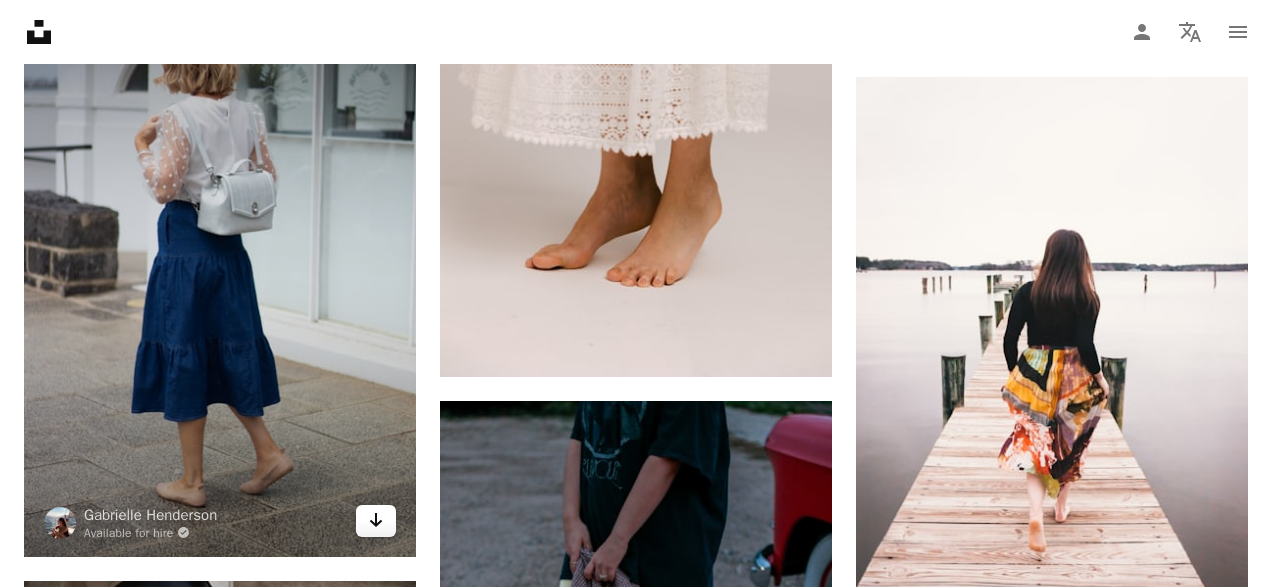 click on "Arrow pointing down" at bounding box center (376, 521) 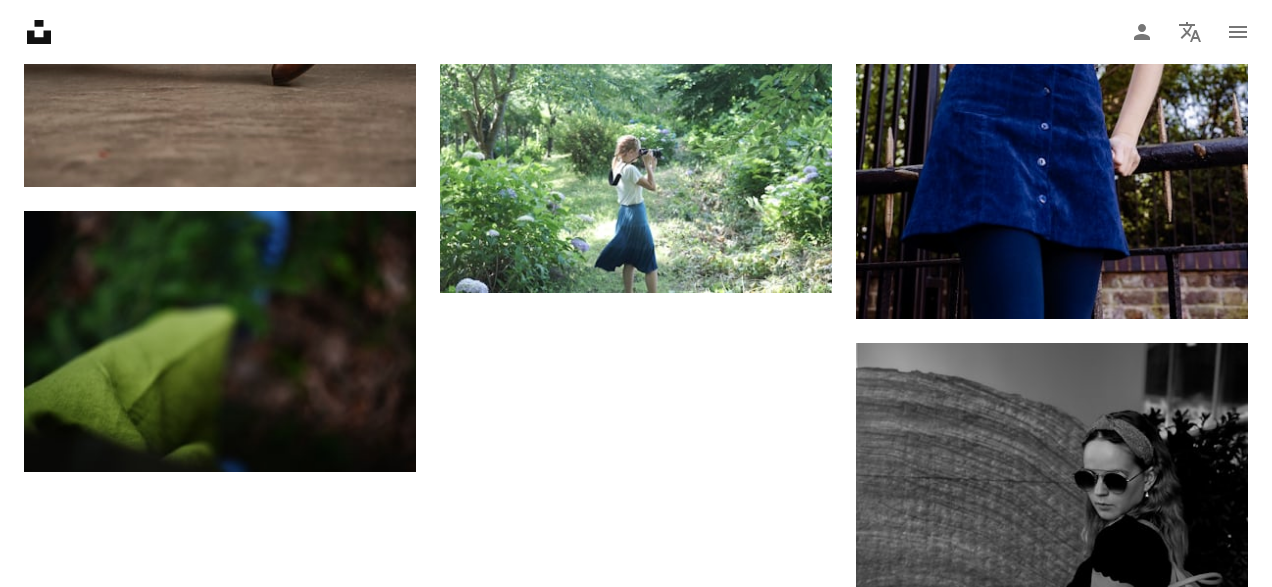 scroll, scrollTop: 3500, scrollLeft: 0, axis: vertical 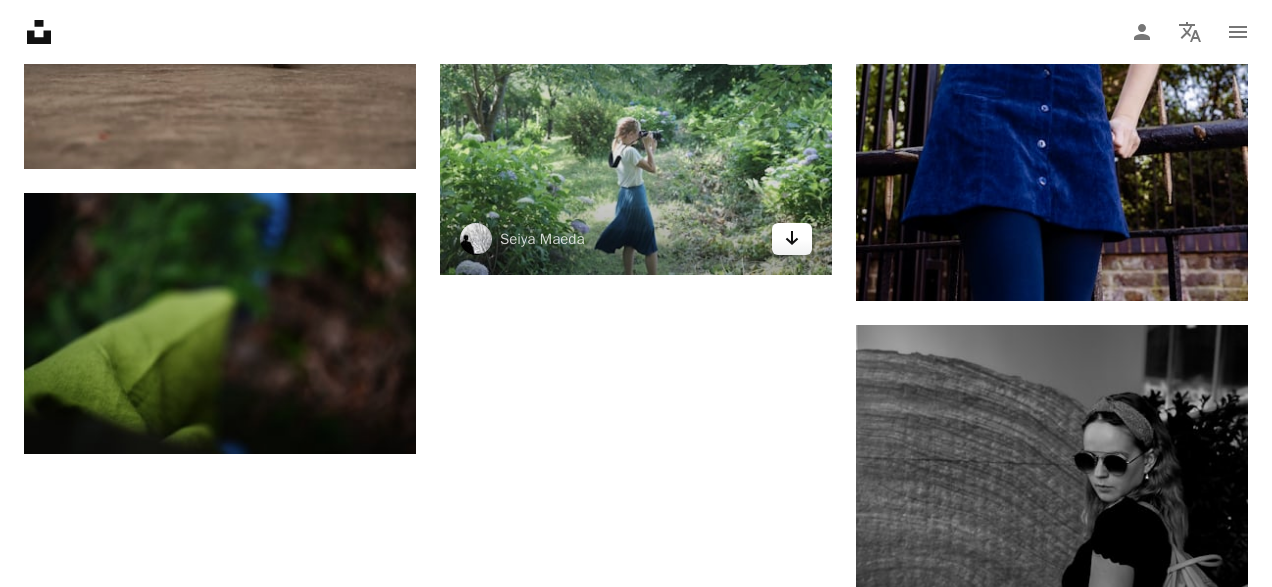 click on "Arrow pointing down" at bounding box center [792, 239] 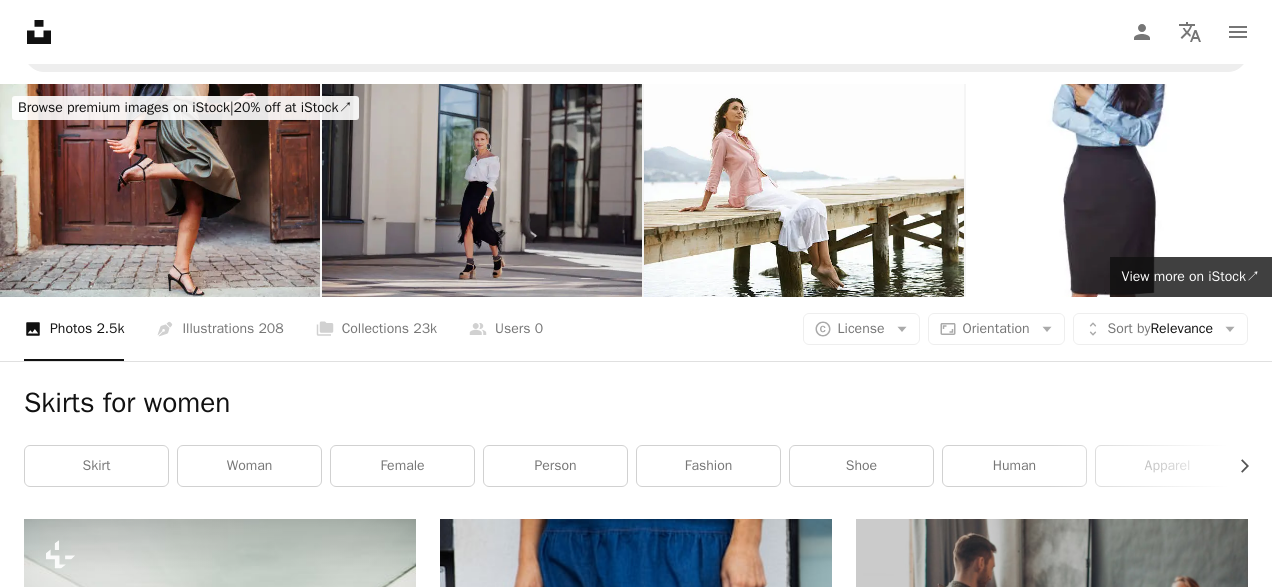 scroll, scrollTop: 0, scrollLeft: 0, axis: both 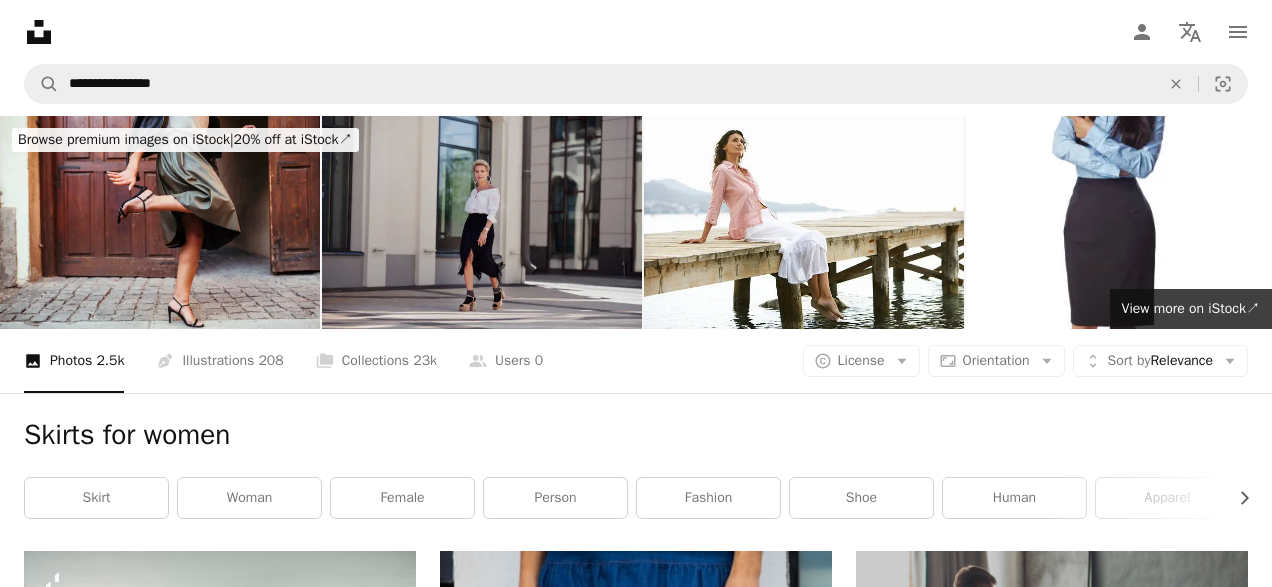 click at bounding box center [482, 222] 